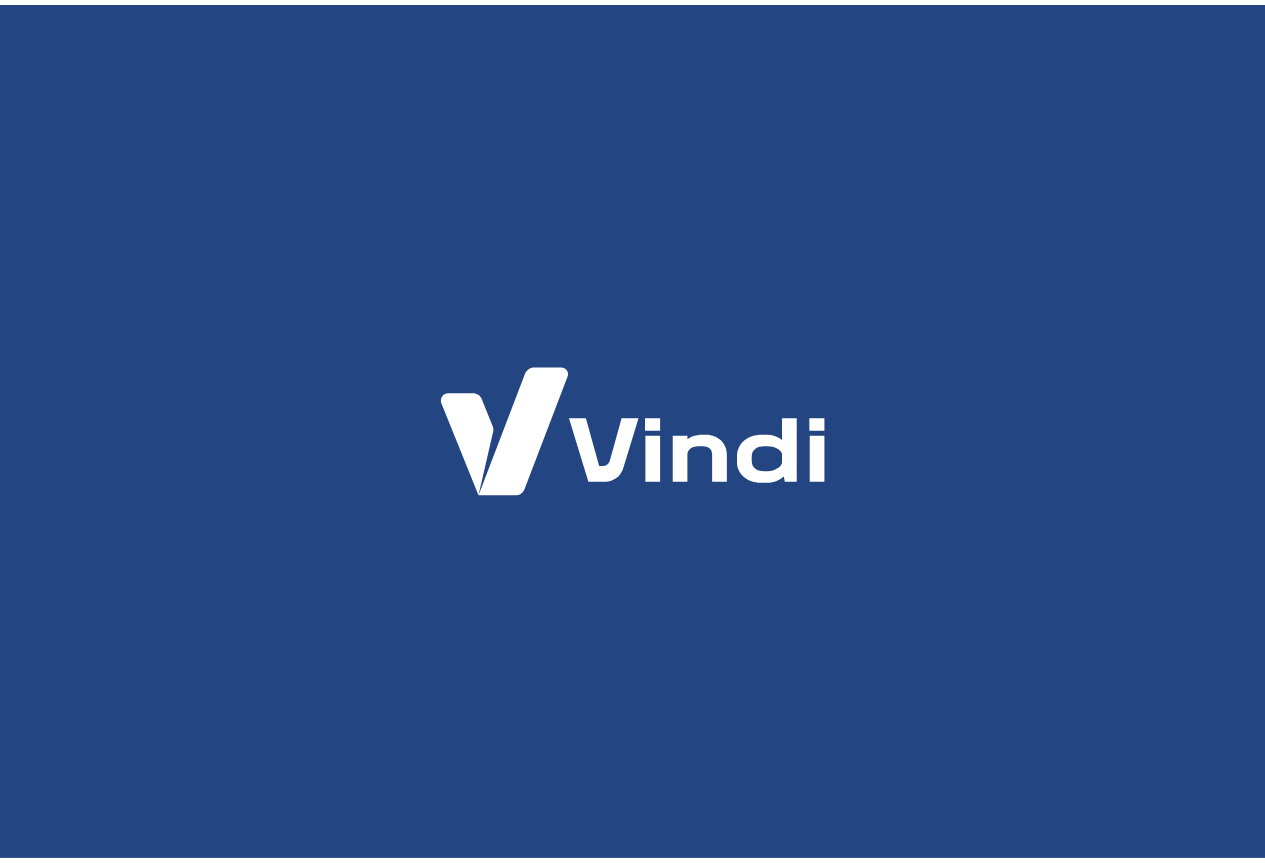 scroll, scrollTop: 0, scrollLeft: 0, axis: both 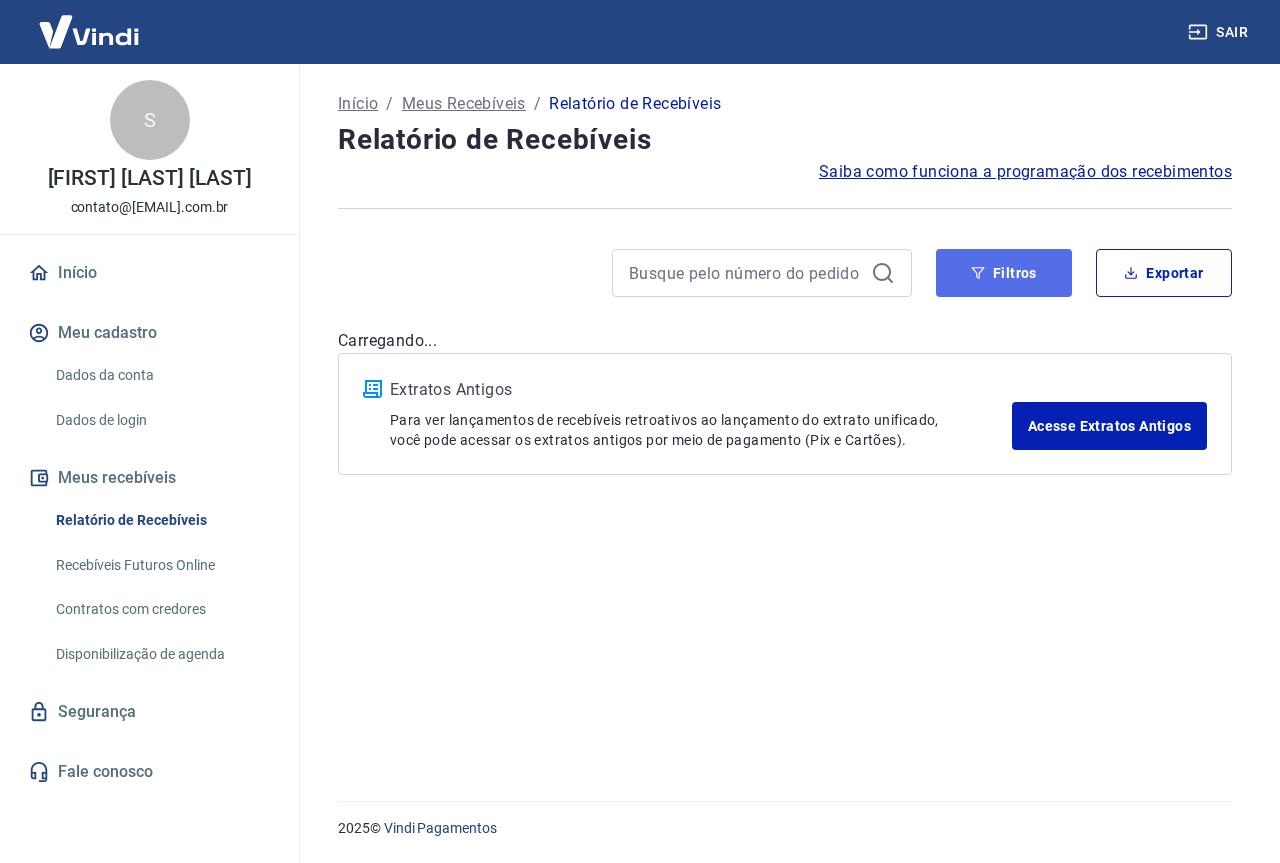 click on "Filtros" at bounding box center [1004, 273] 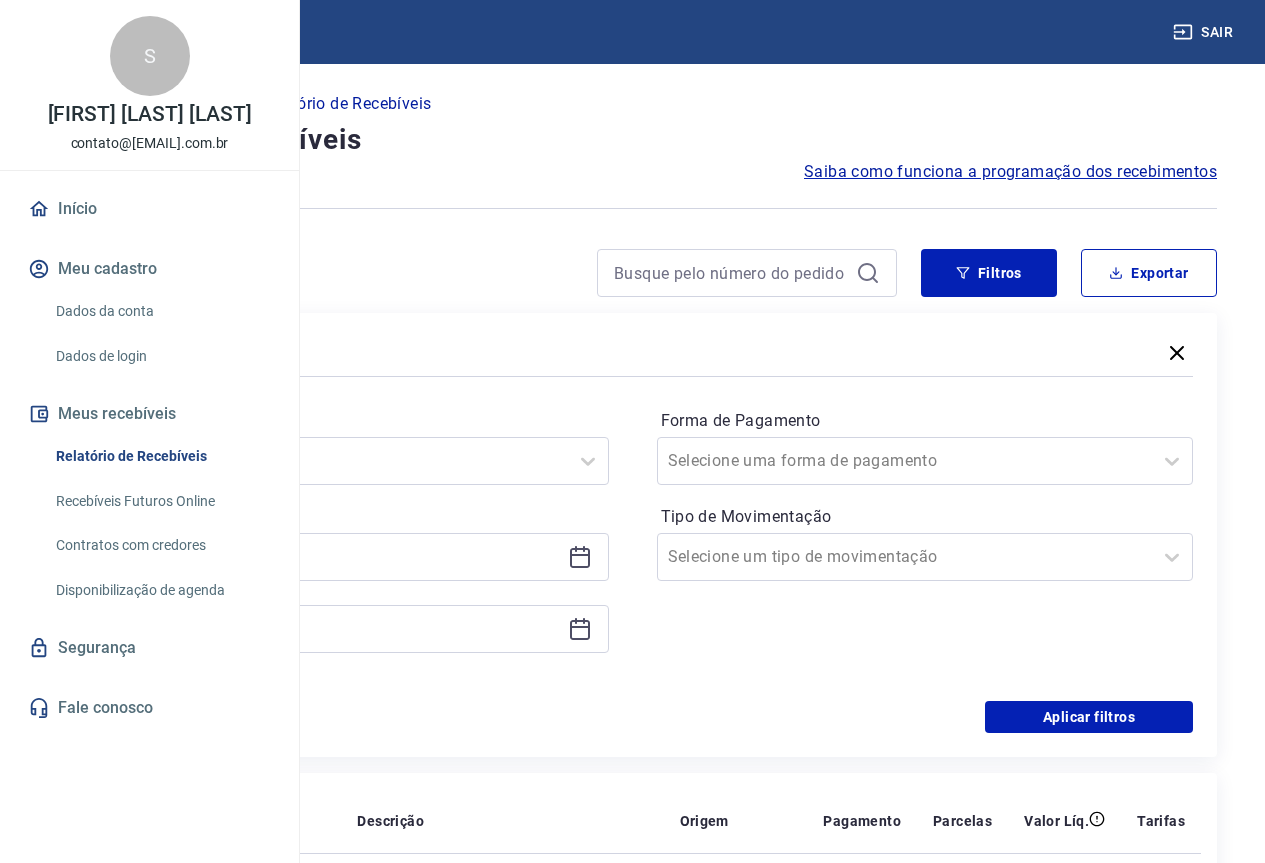 click 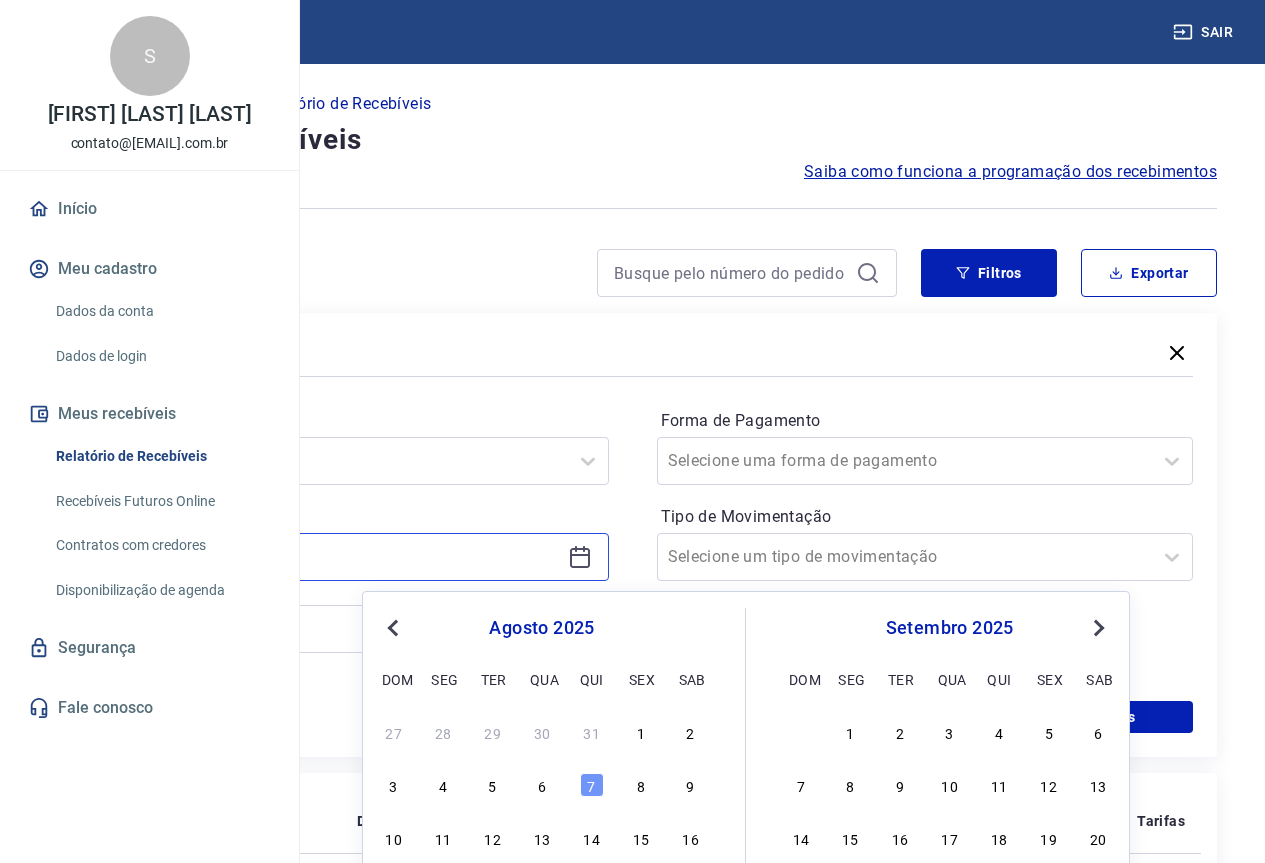 scroll, scrollTop: 166, scrollLeft: 0, axis: vertical 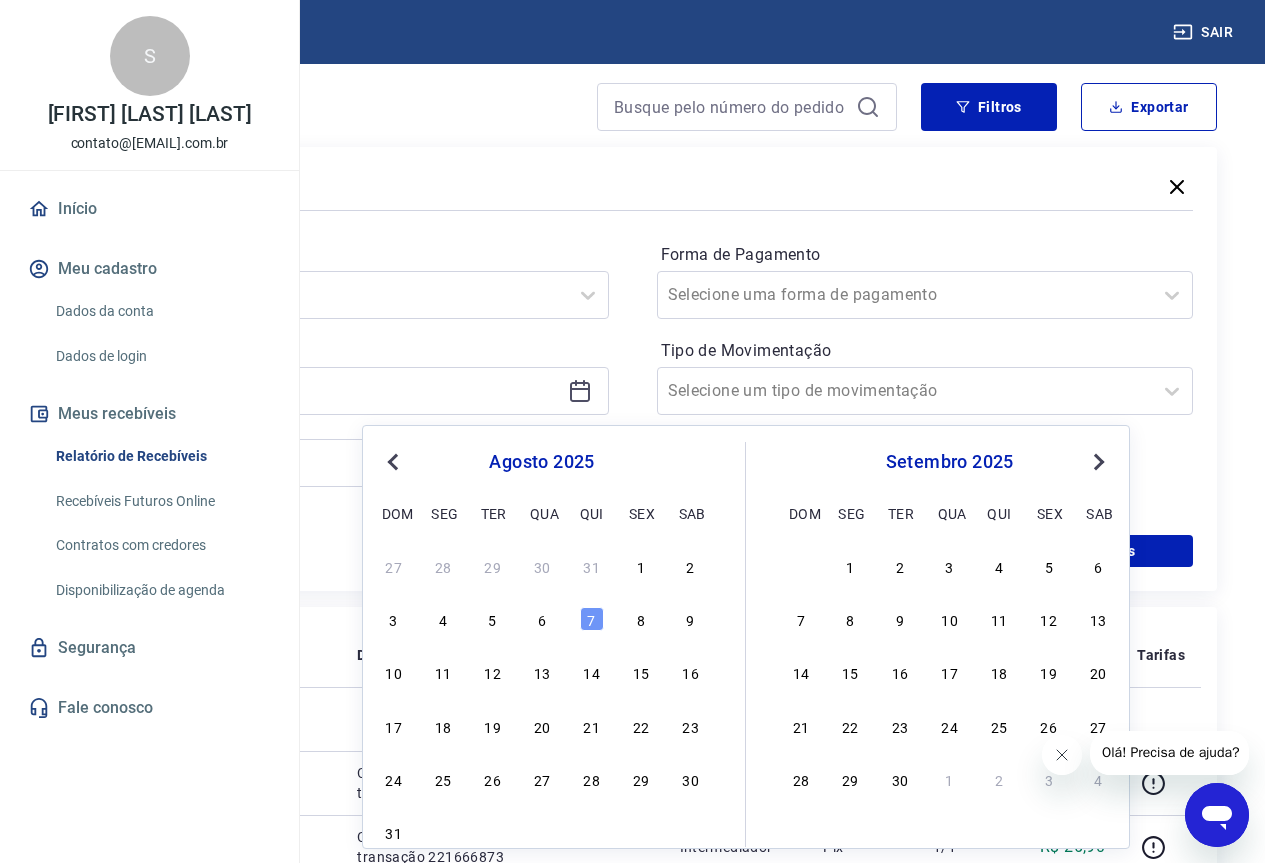click on "agosto 2025 dom seg ter qua qui sex sab" at bounding box center (542, 484) 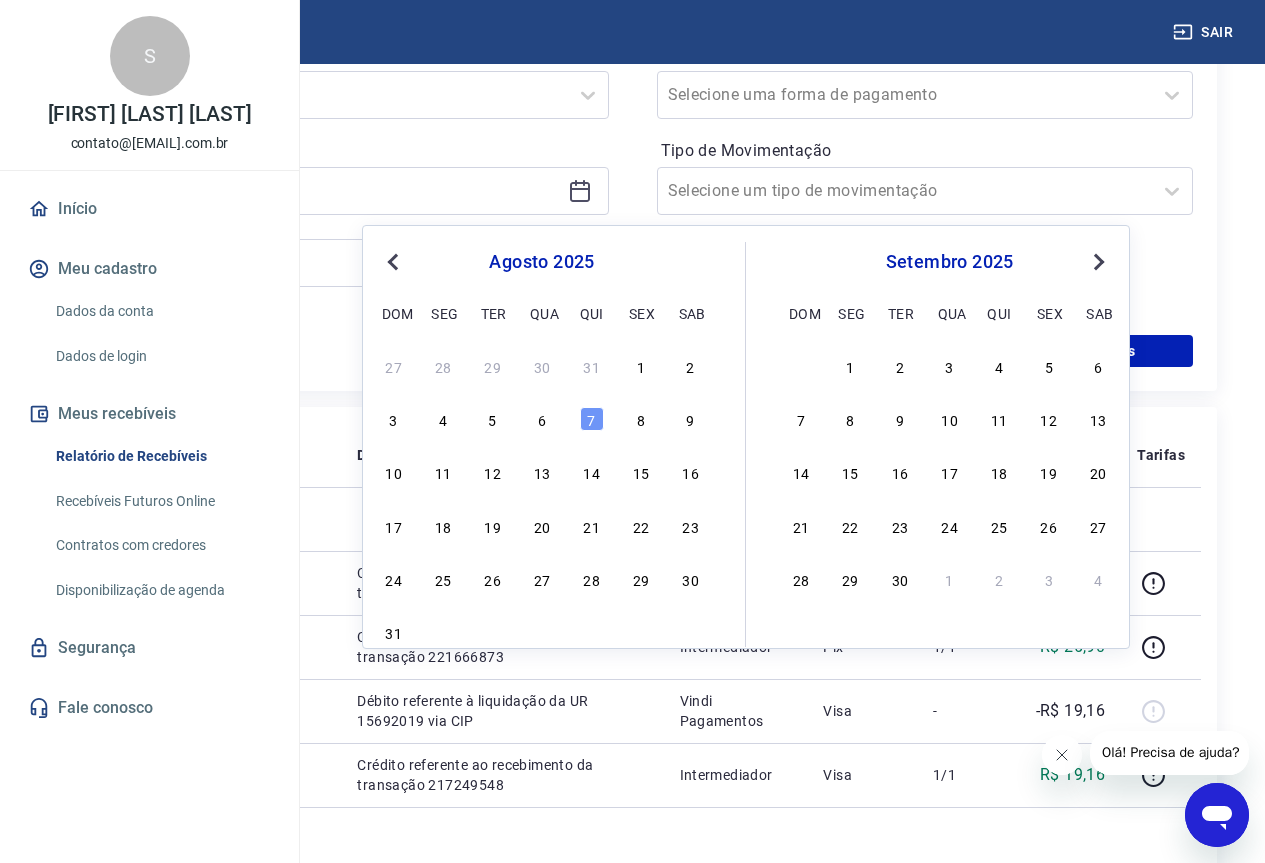 click on "Previous Month" at bounding box center (395, 261) 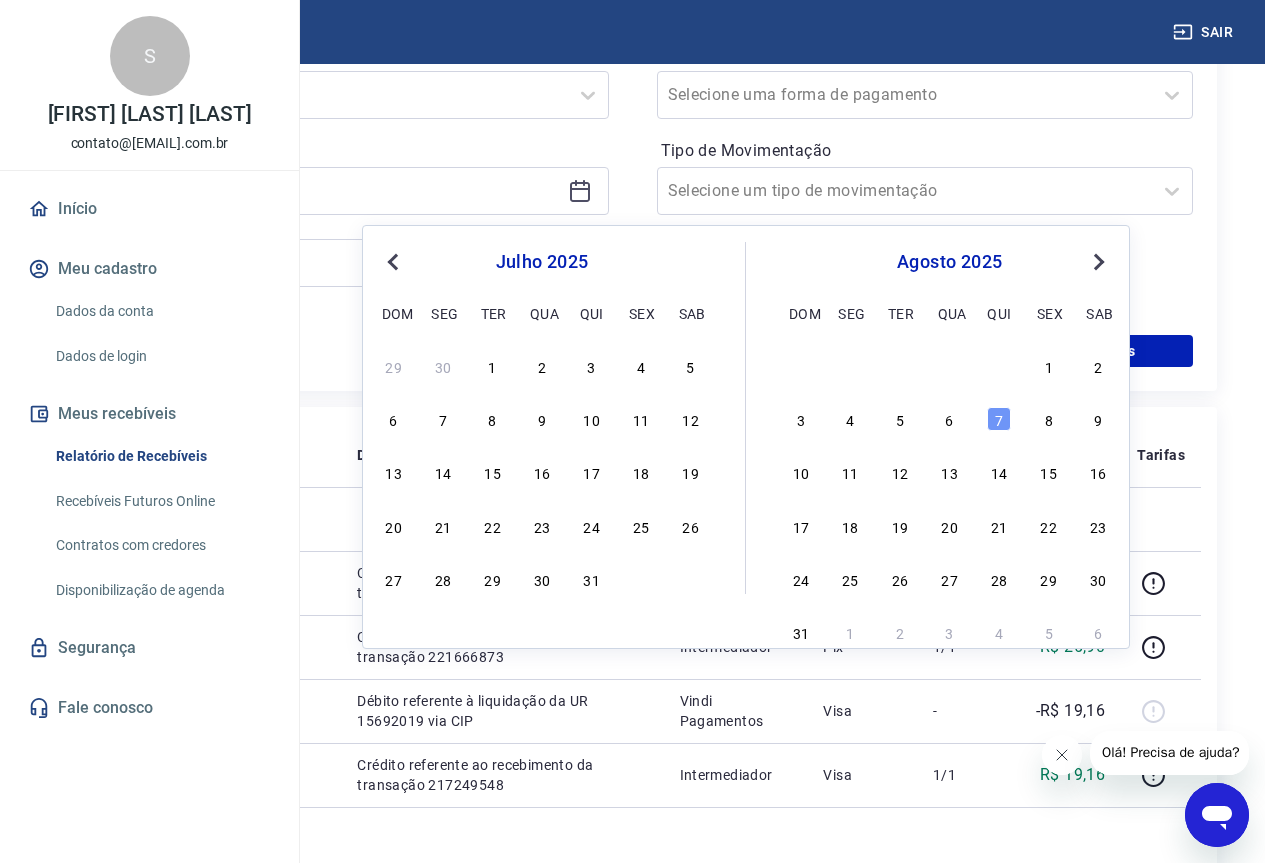 click on "Previous Month" at bounding box center (395, 261) 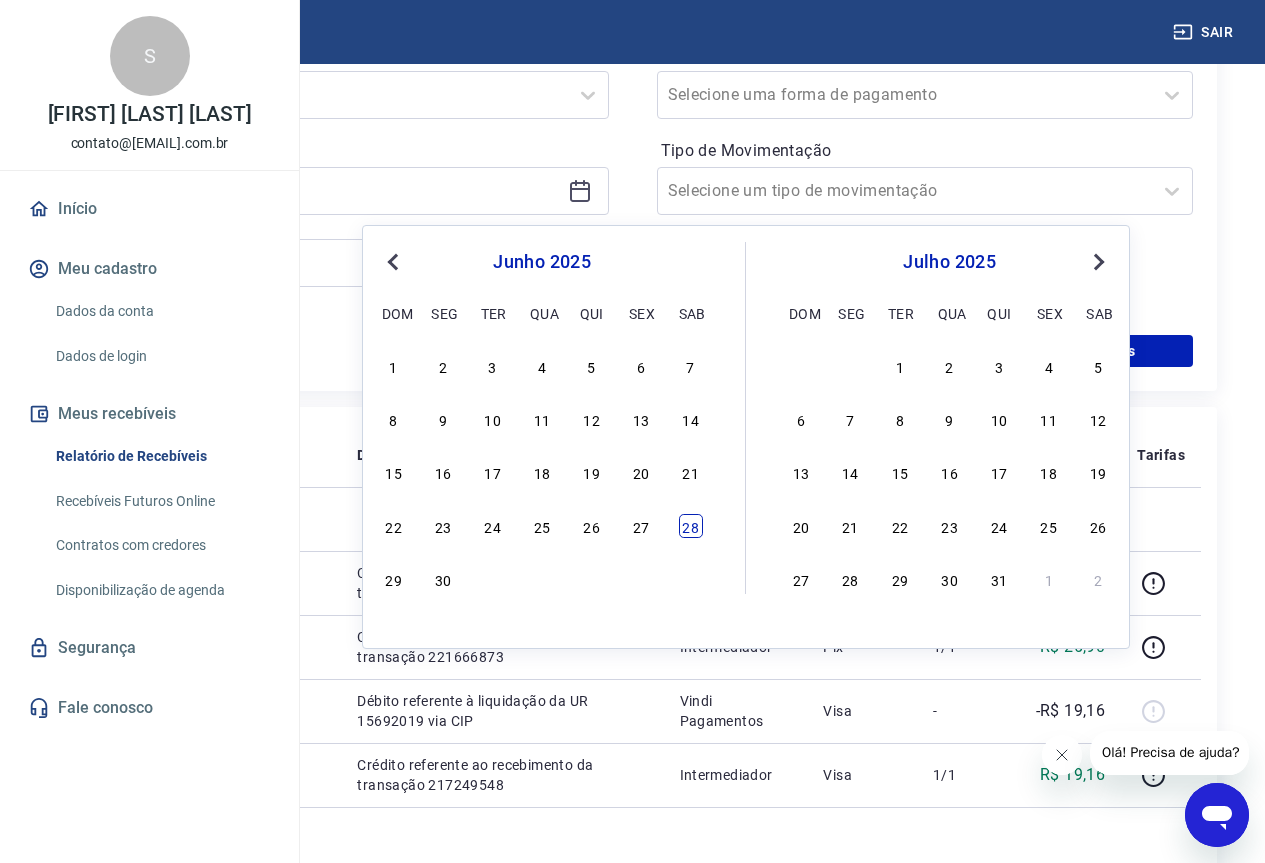 click on "28" at bounding box center (691, 526) 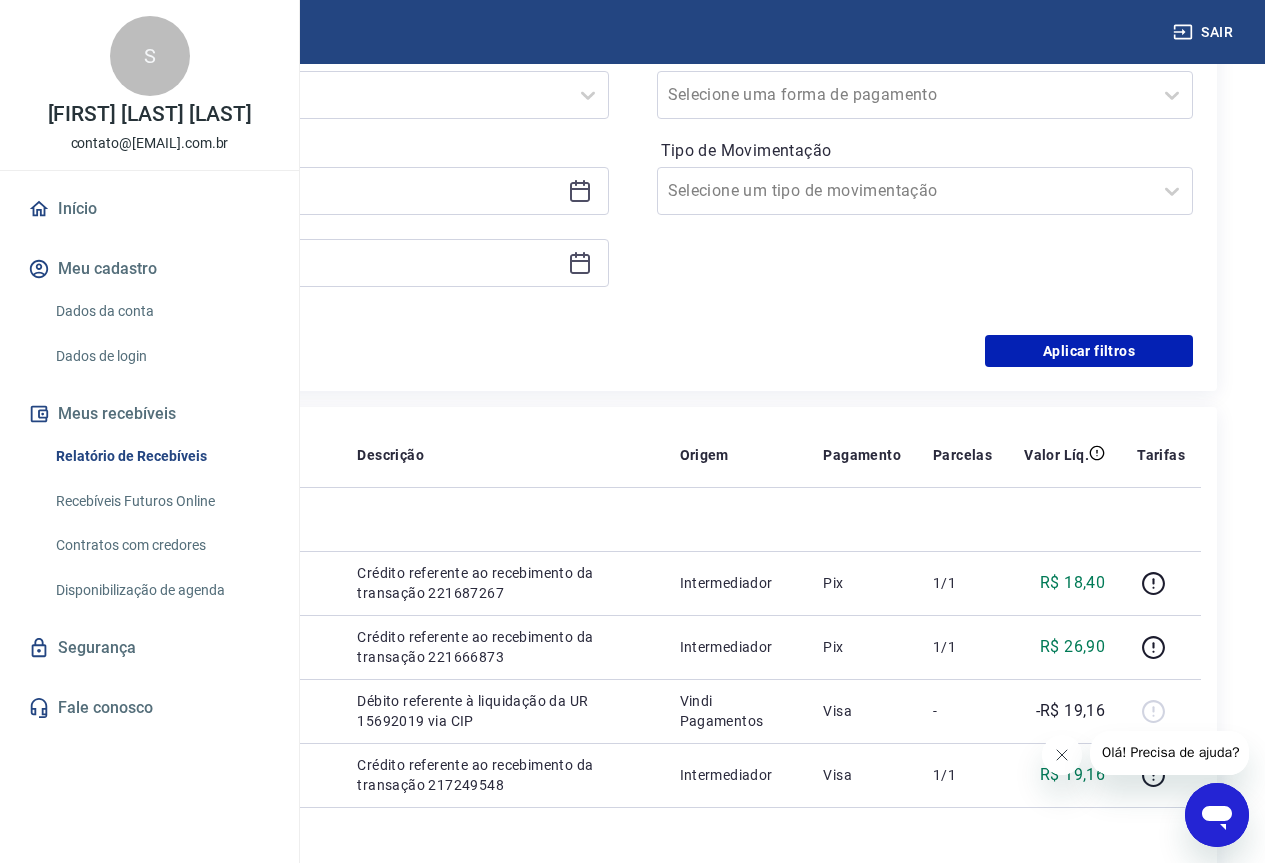 click at bounding box center (502, 519) 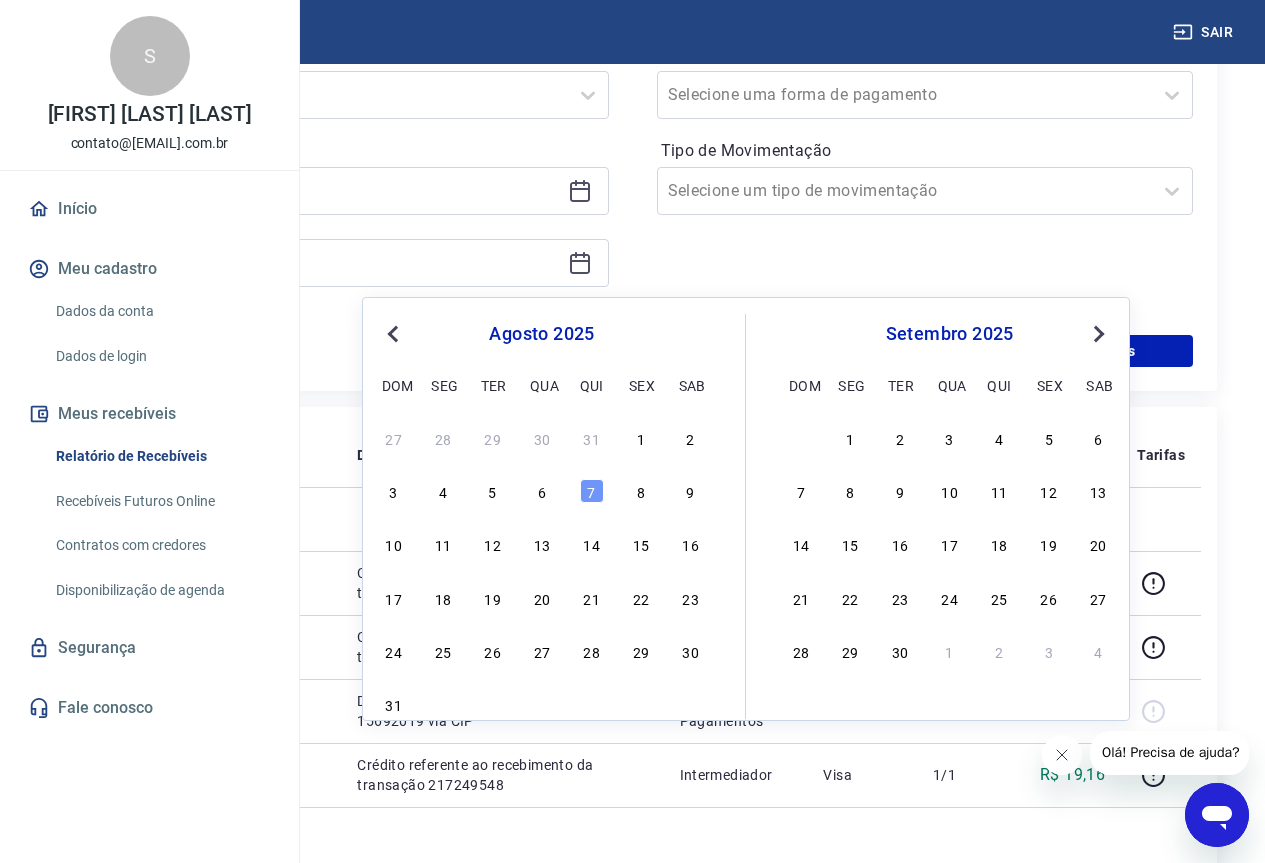 click on "Previous Month" at bounding box center (393, 334) 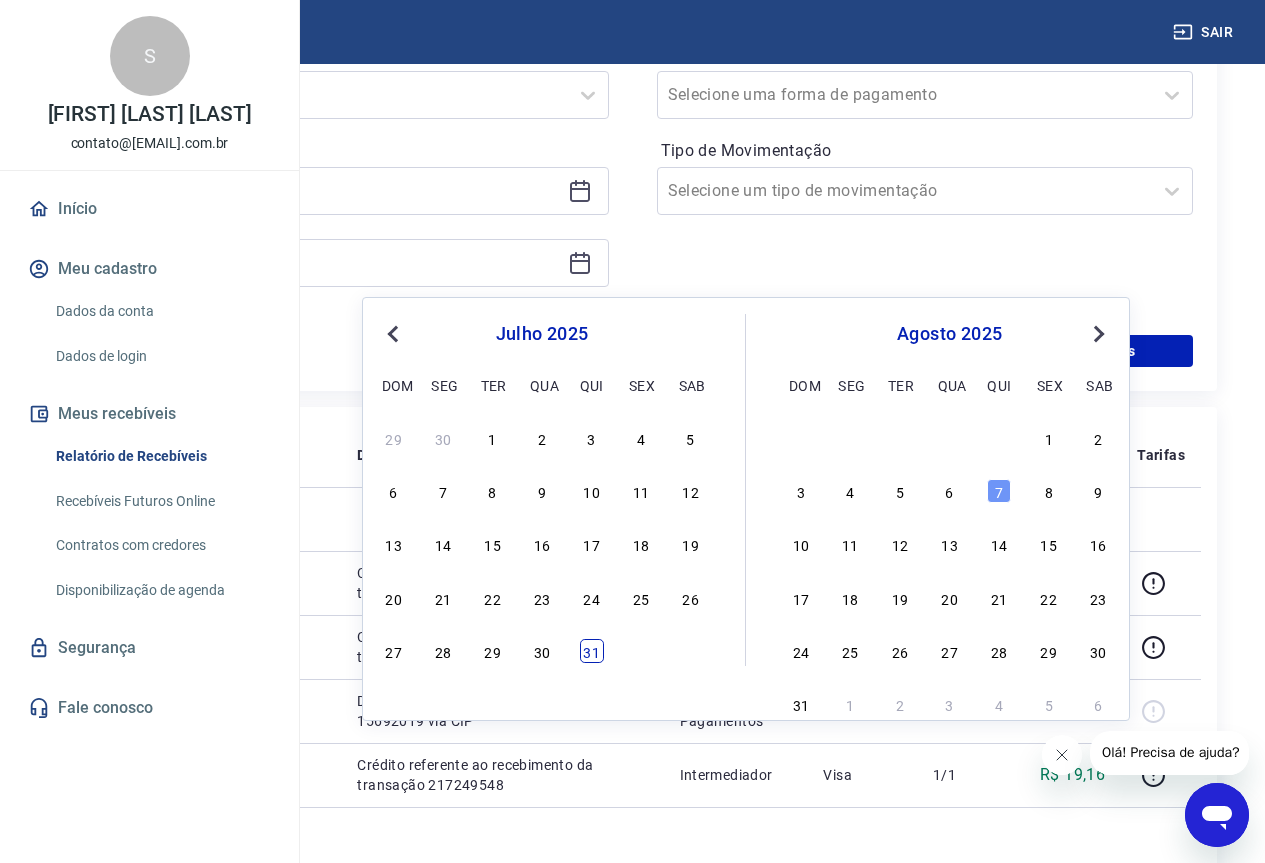 click on "31" at bounding box center [592, 651] 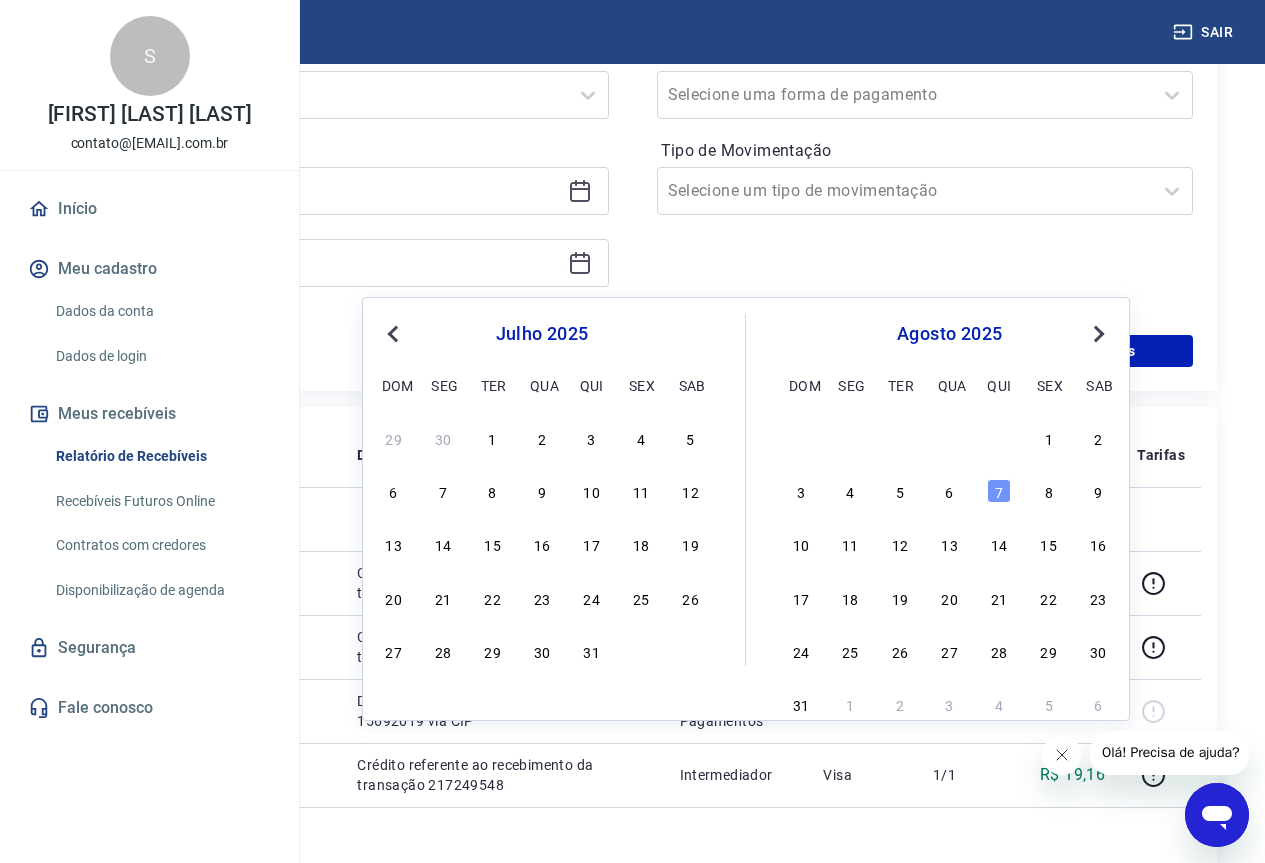 type on "31/07/2025" 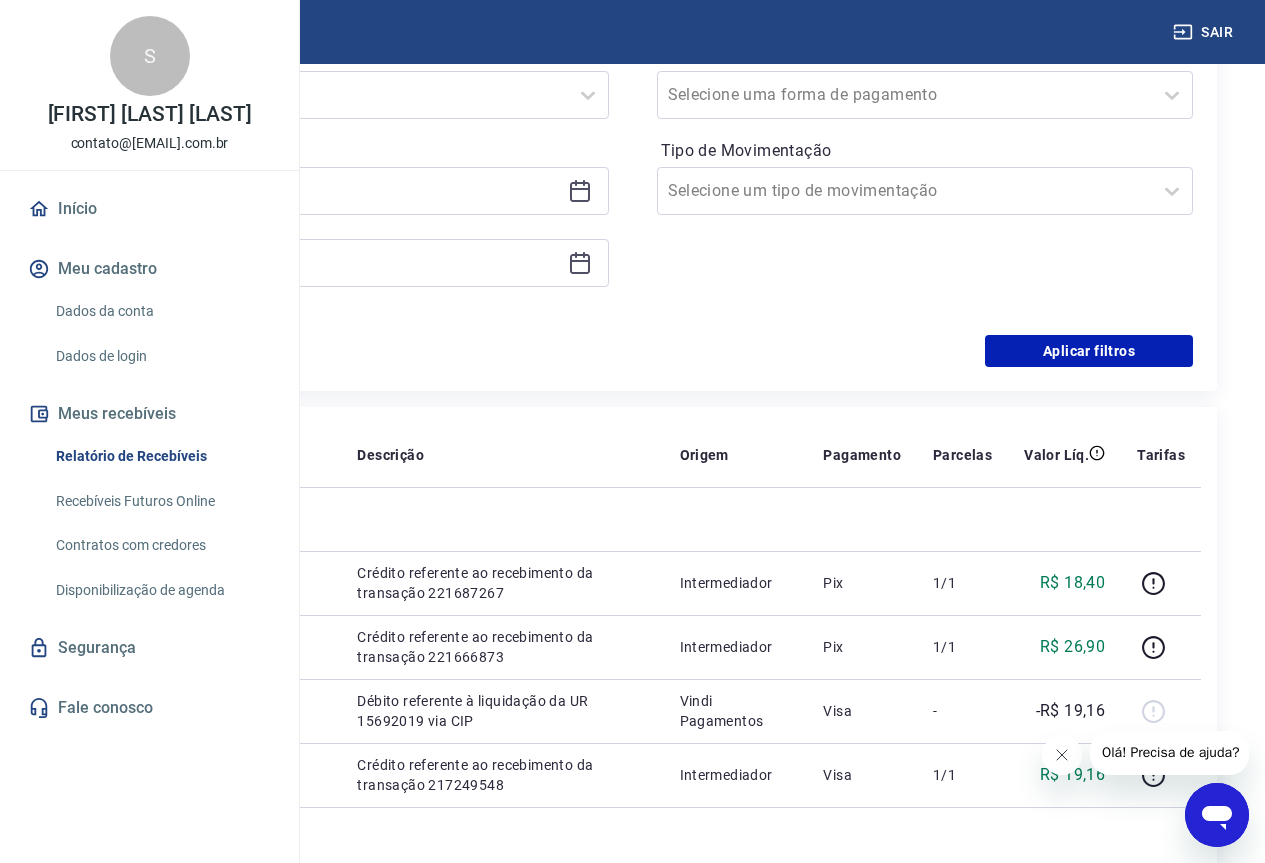 click on "Forma de Pagamento Selecione uma forma de pagamento Tipo de Movimentação Selecione um tipo de movimentação" at bounding box center (925, 175) 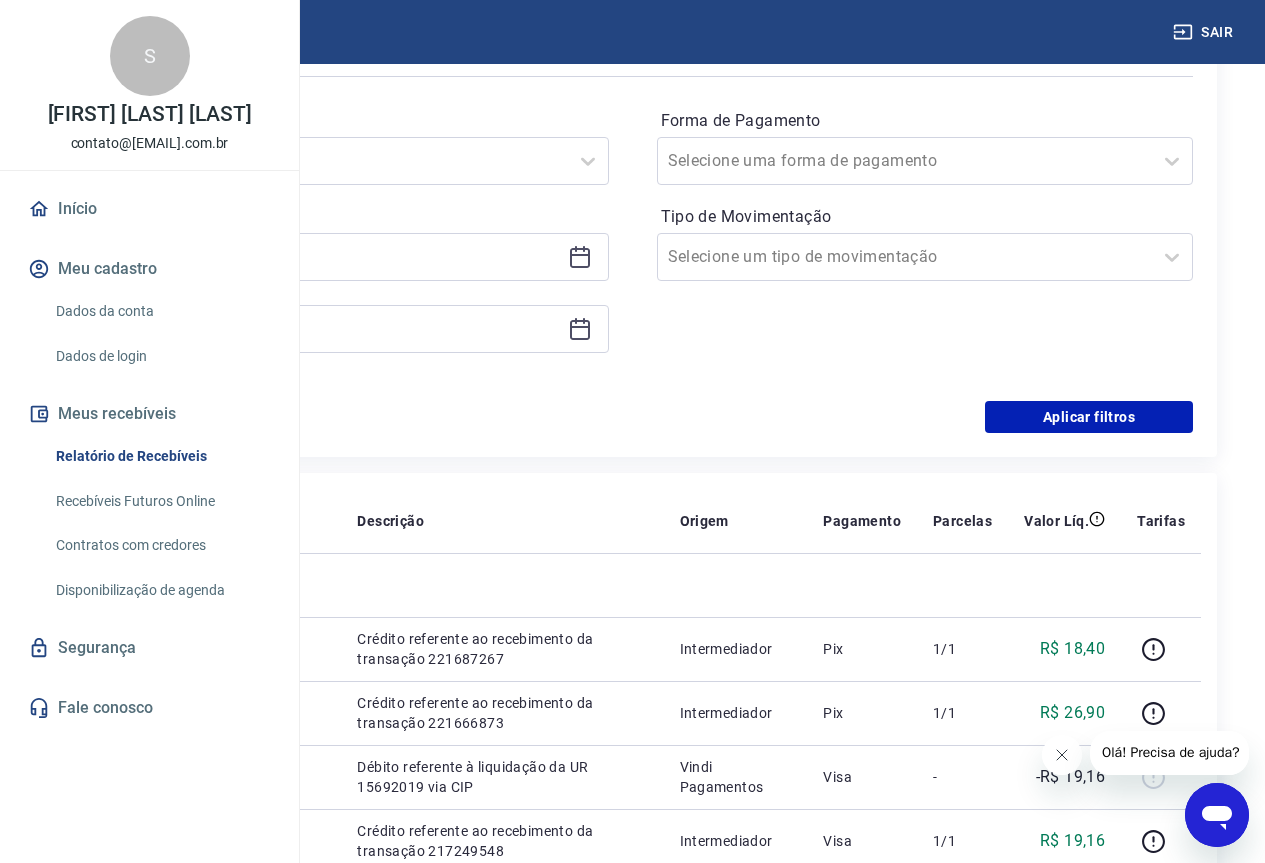 scroll, scrollTop: 266, scrollLeft: 0, axis: vertical 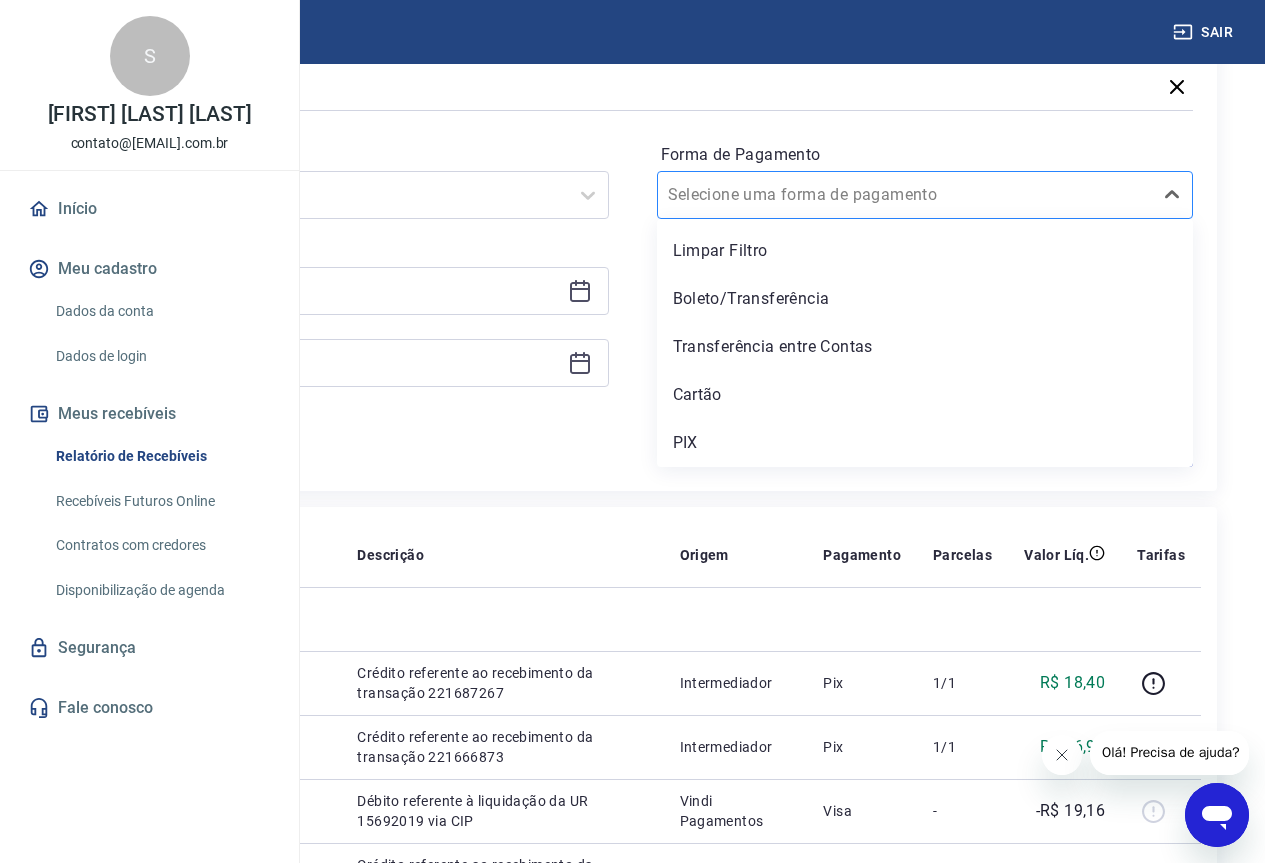 click on "Forma de Pagamento" at bounding box center [769, 195] 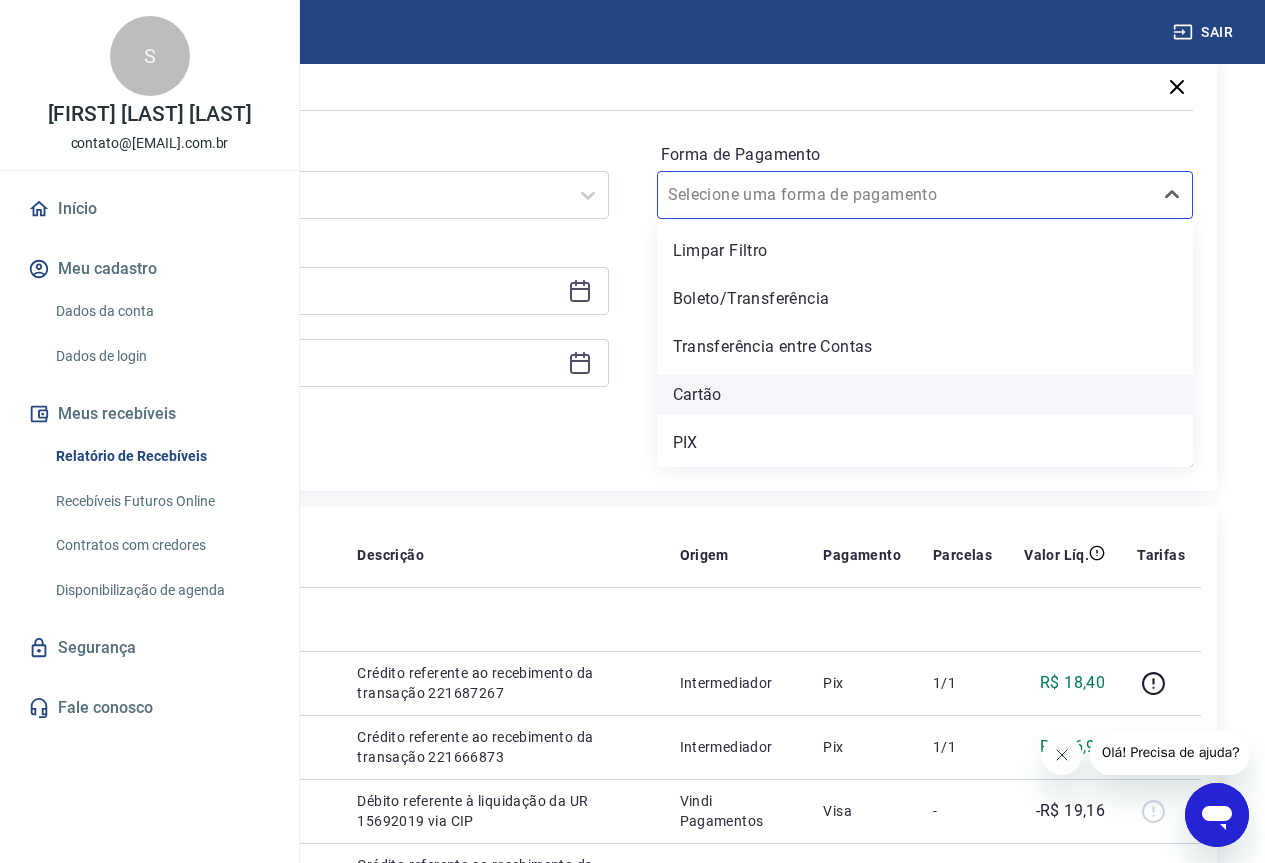 click on "Cartão" at bounding box center (925, 395) 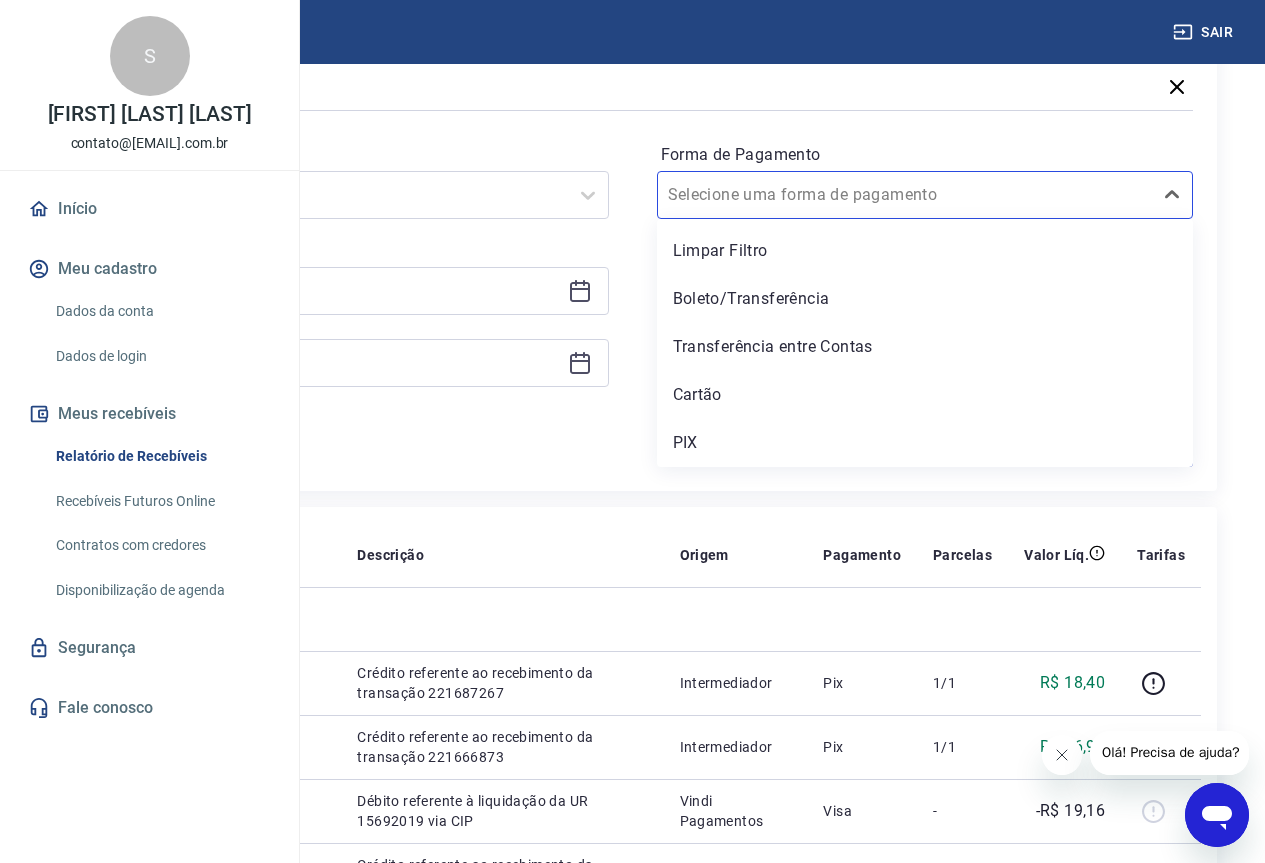 click on "Período Selecione um período Período personalizado Selected date: sábado, 28 de junho de 2025 28/06/2025 Selected date: quinta-feira, 31 de julho de 2025 31/07/2025 Forma de Pagamento option Cartão focused, 4 of 5. 5 results available. Use Up and Down to choose options, press Enter to select the currently focused option, press Escape to exit the menu, press Tab to select the option and exit the menu. Selecione uma forma de pagamento Limpar Filtro Boleto/Transferência Transferência entre Contas Cartão PIX Tipo de Movimentação Selecione um tipo de movimentação" at bounding box center (632, 275) 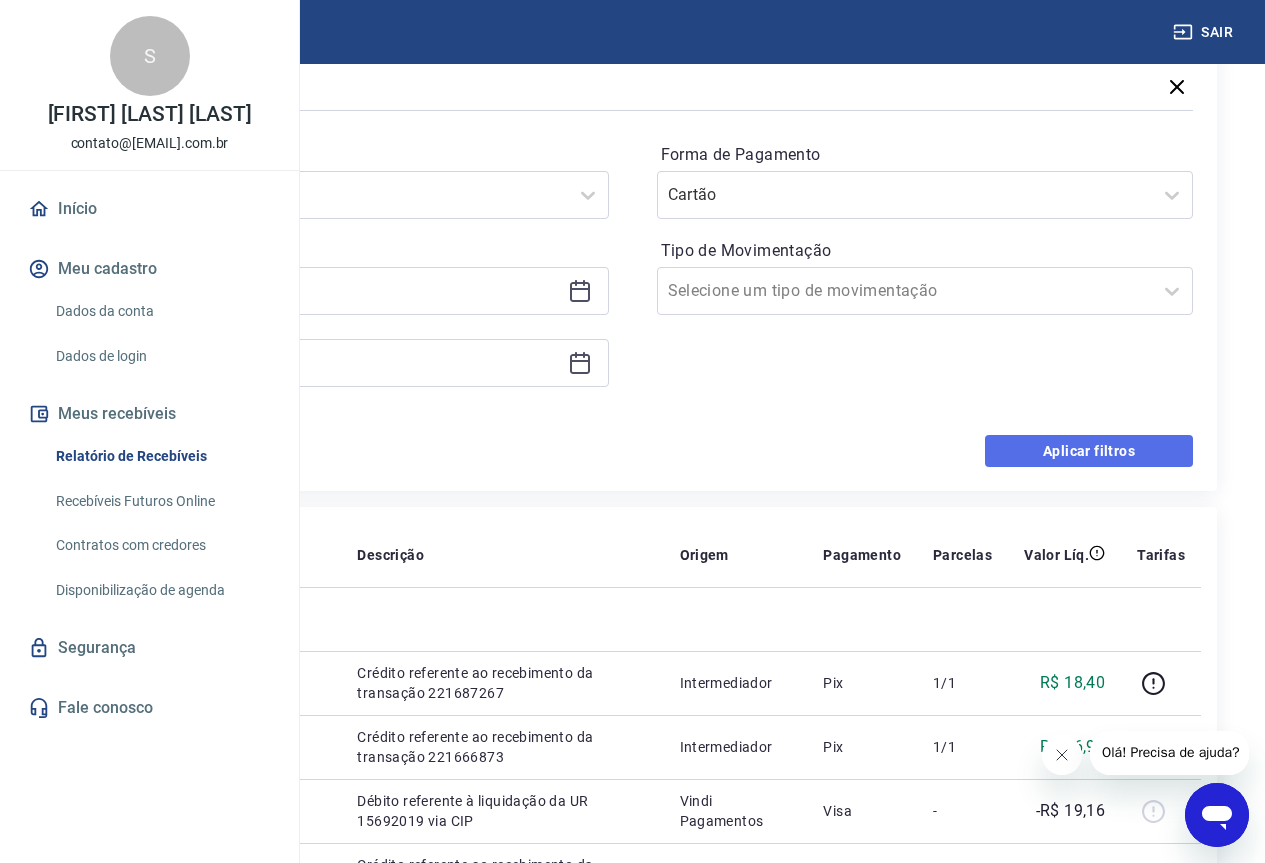 click on "Aplicar filtros" at bounding box center (1089, 451) 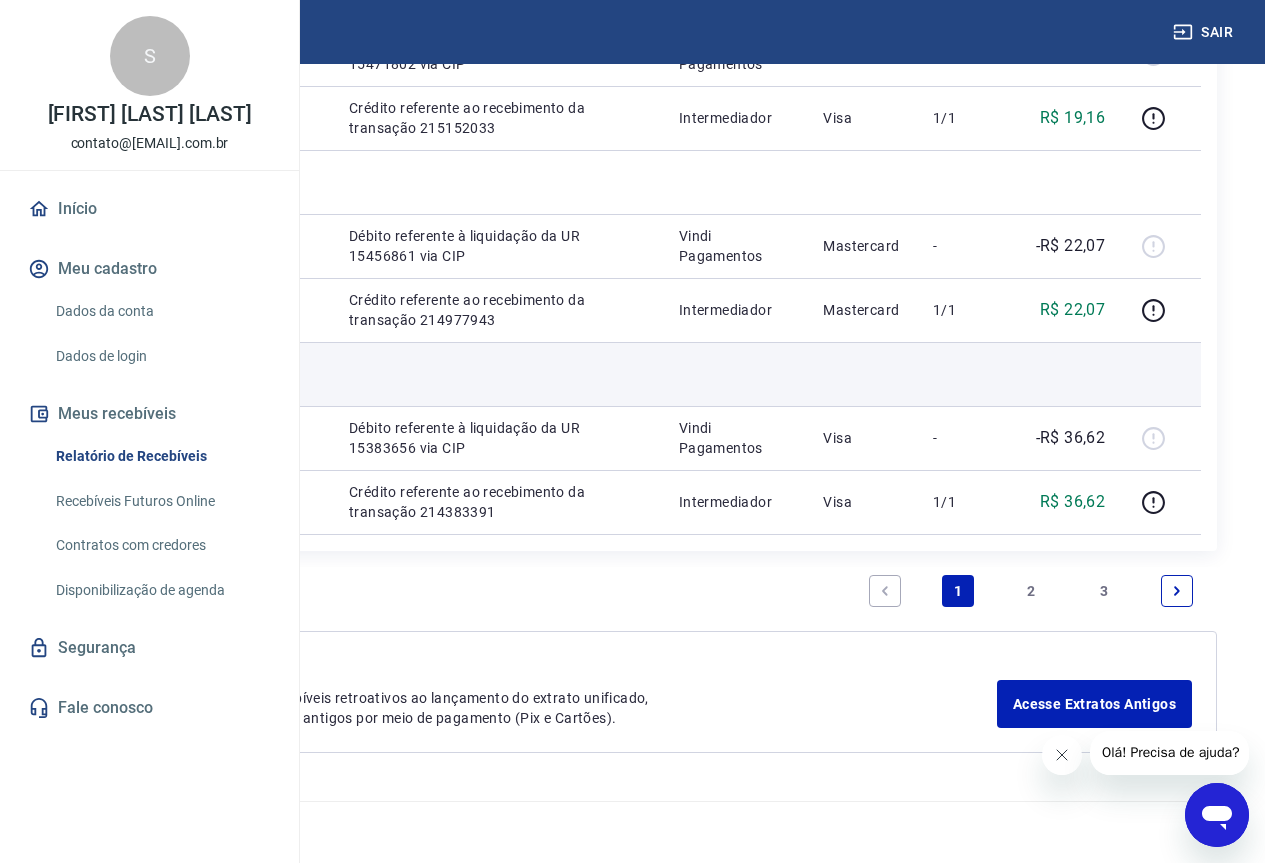 scroll, scrollTop: 2743, scrollLeft: 0, axis: vertical 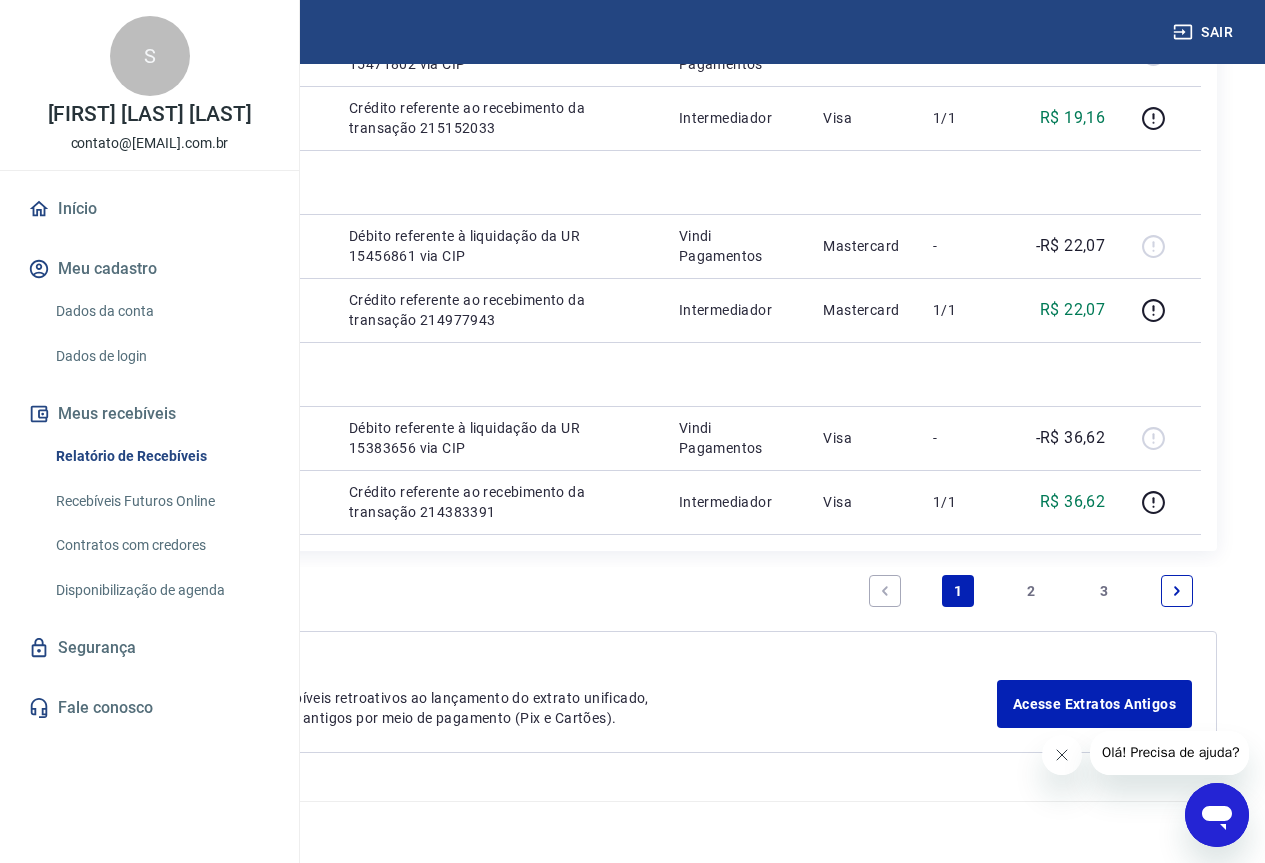 click on "3" at bounding box center [1104, 591] 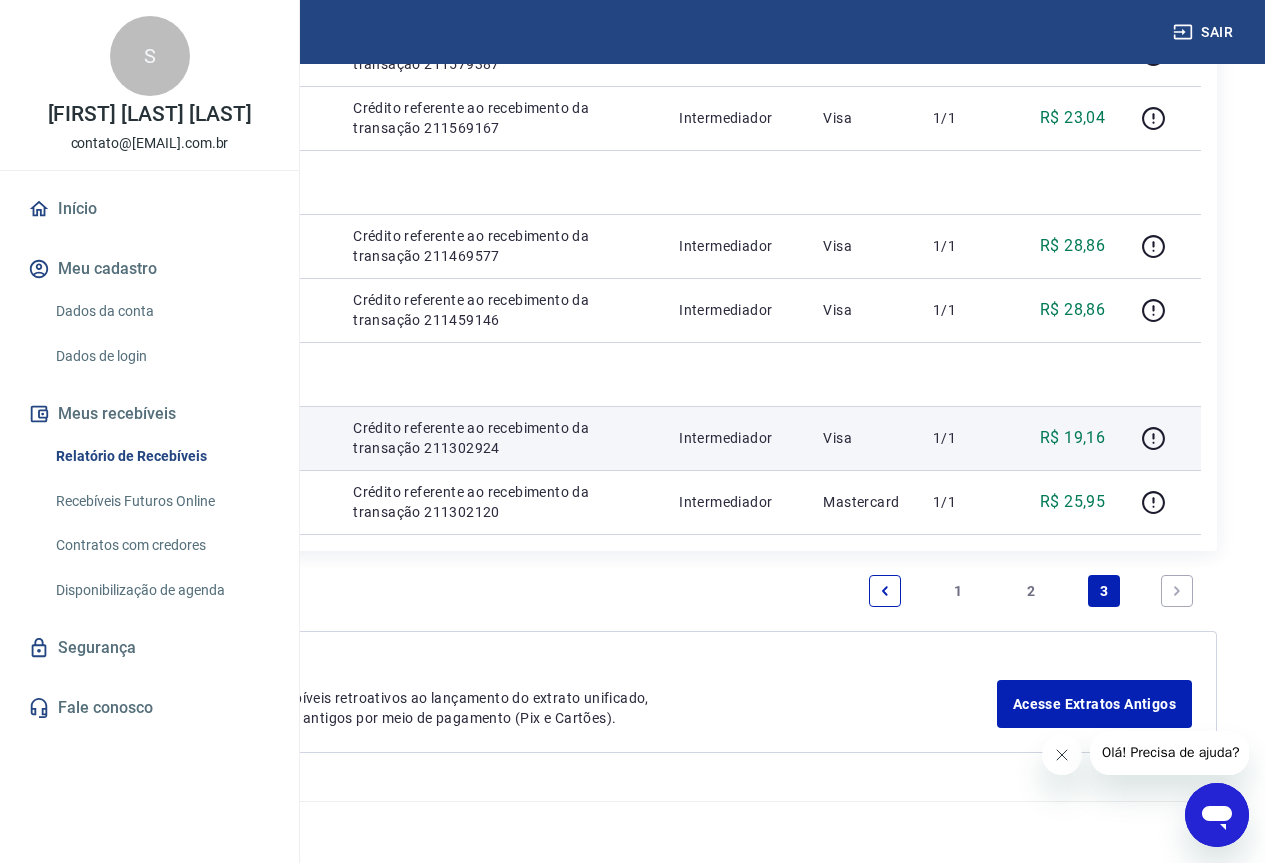 scroll, scrollTop: 2010, scrollLeft: 0, axis: vertical 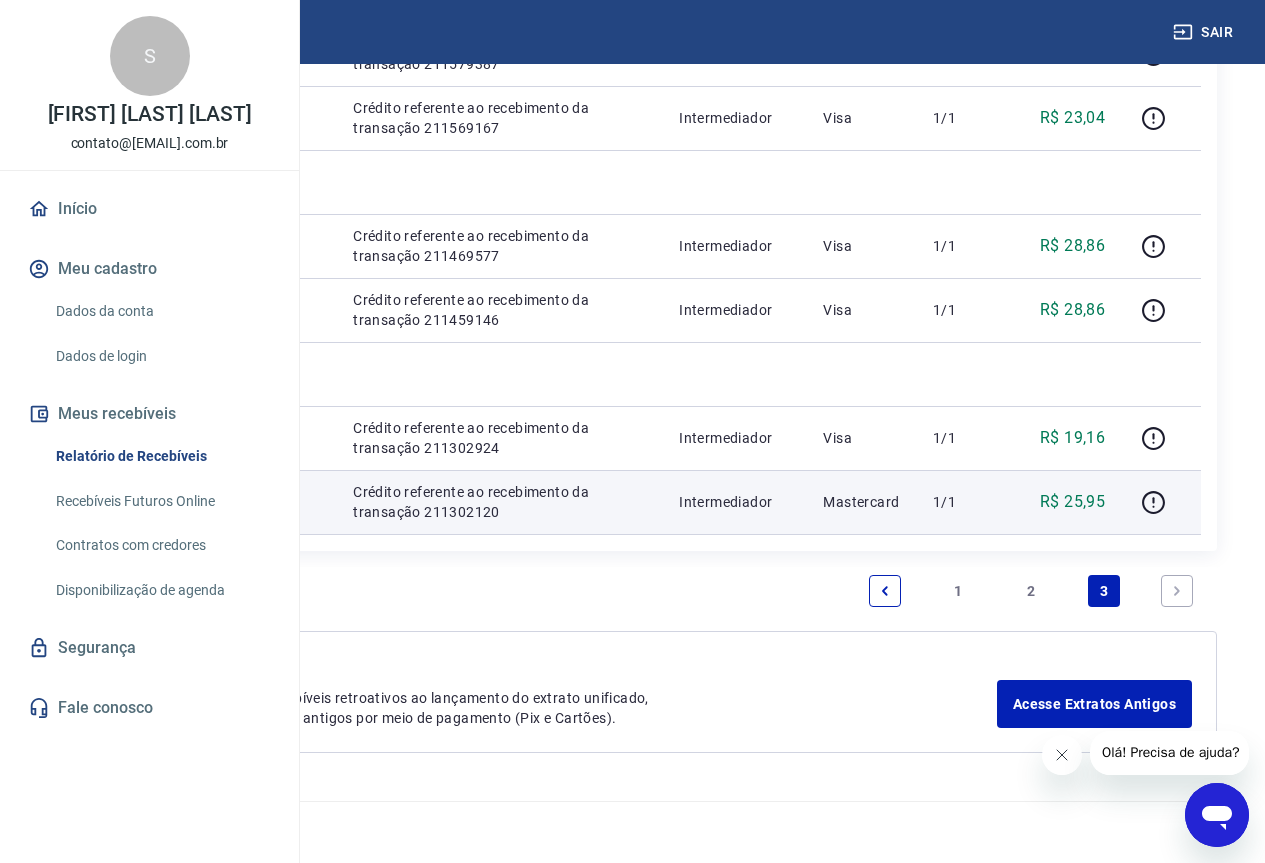 drag, startPoint x: 564, startPoint y: 499, endPoint x: 476, endPoint y: 452, distance: 99.764725 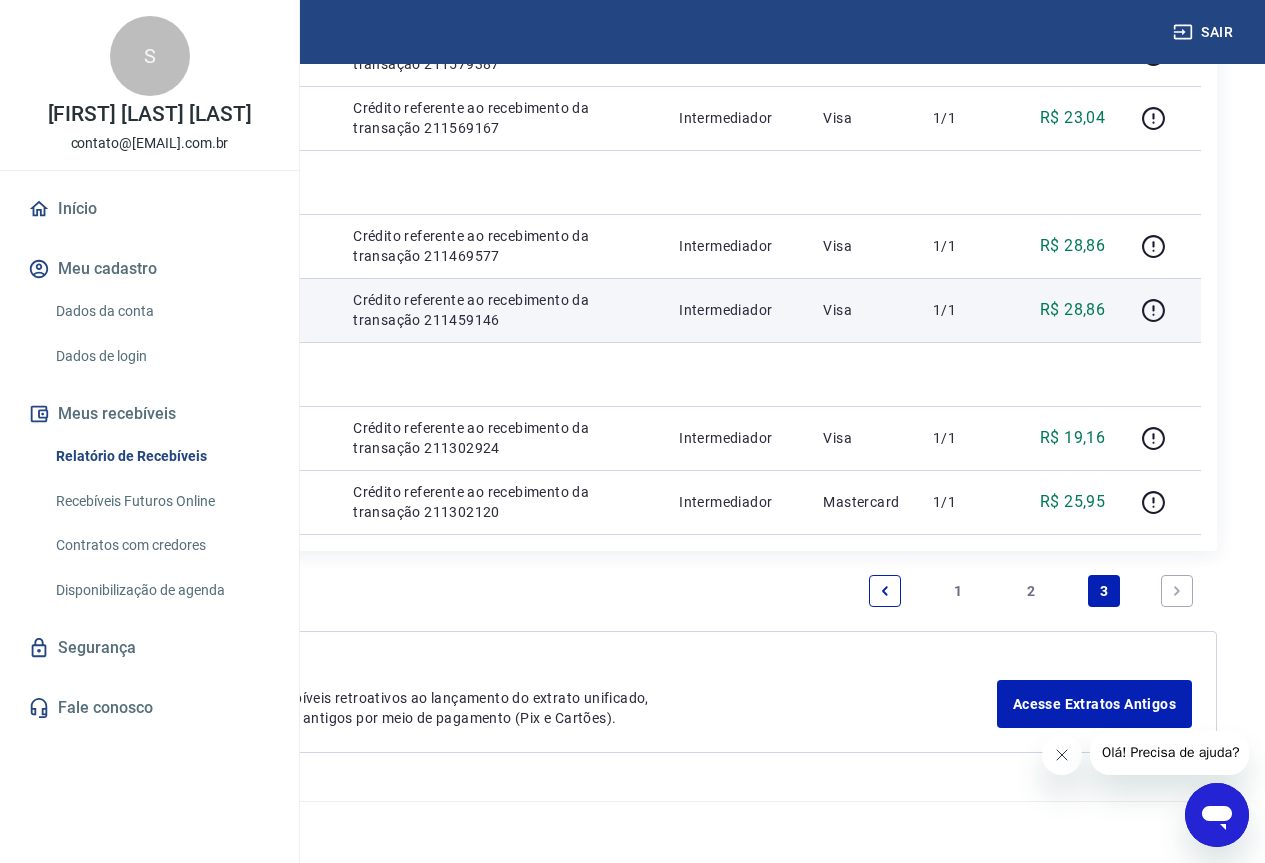 scroll, scrollTop: 1310, scrollLeft: 0, axis: vertical 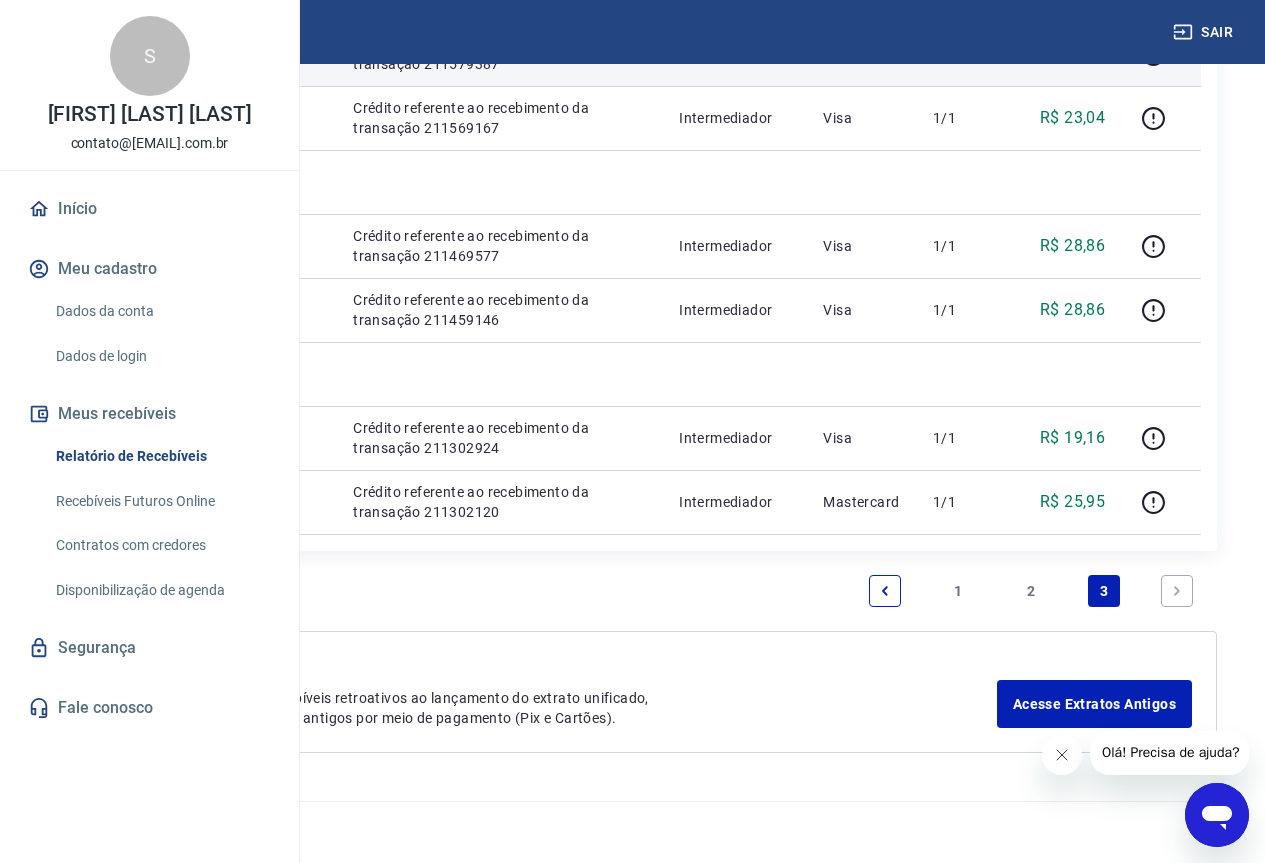drag, startPoint x: 564, startPoint y: 458, endPoint x: 496, endPoint y: 422, distance: 76.941536 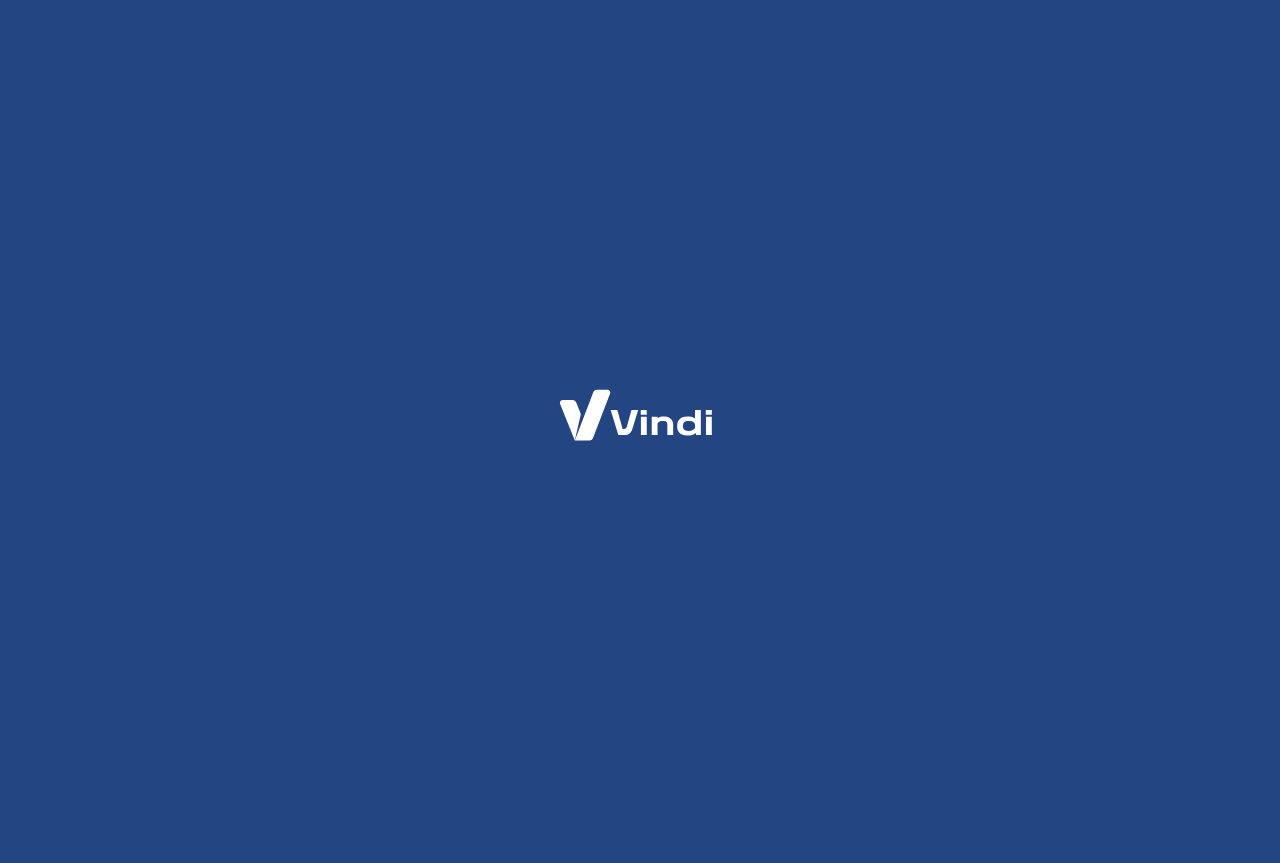 scroll, scrollTop: 0, scrollLeft: 0, axis: both 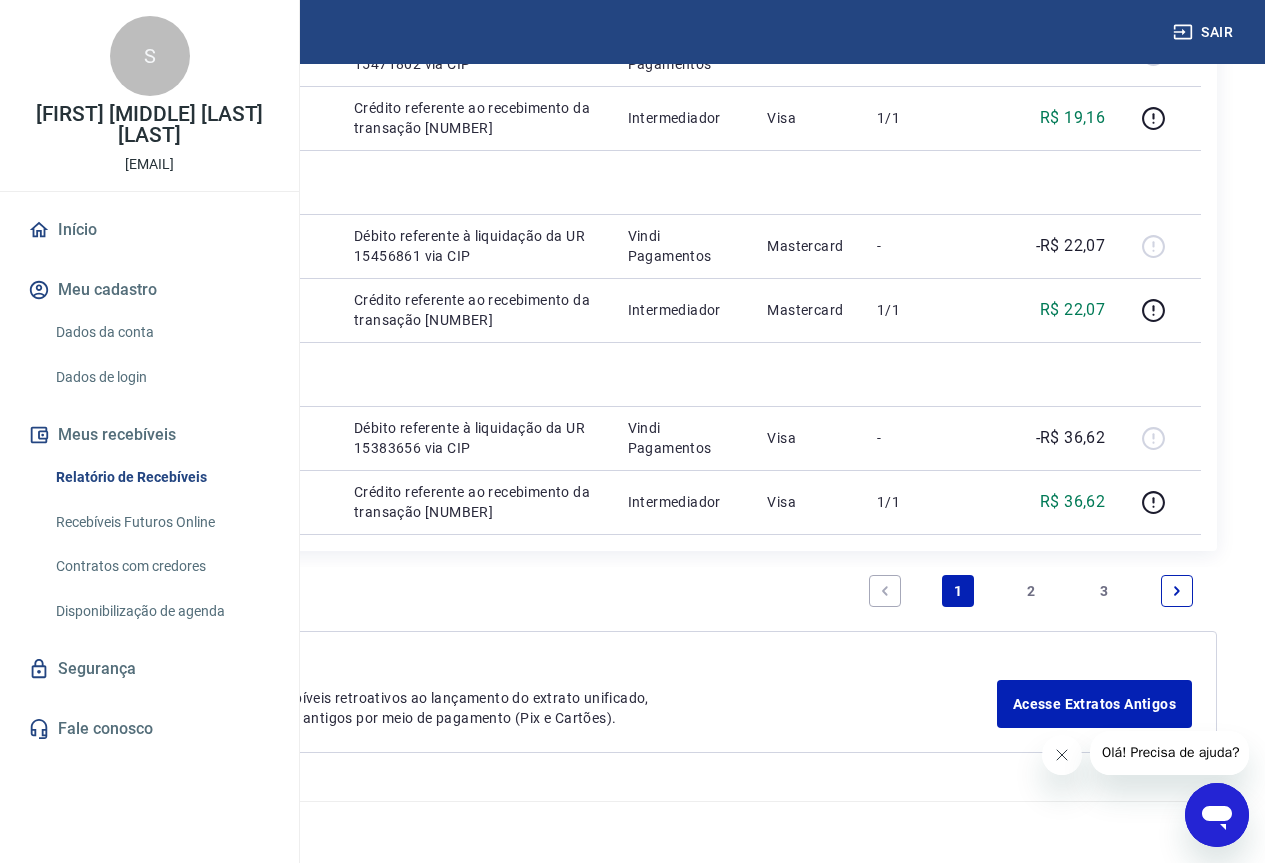 click on "3" at bounding box center (1104, 591) 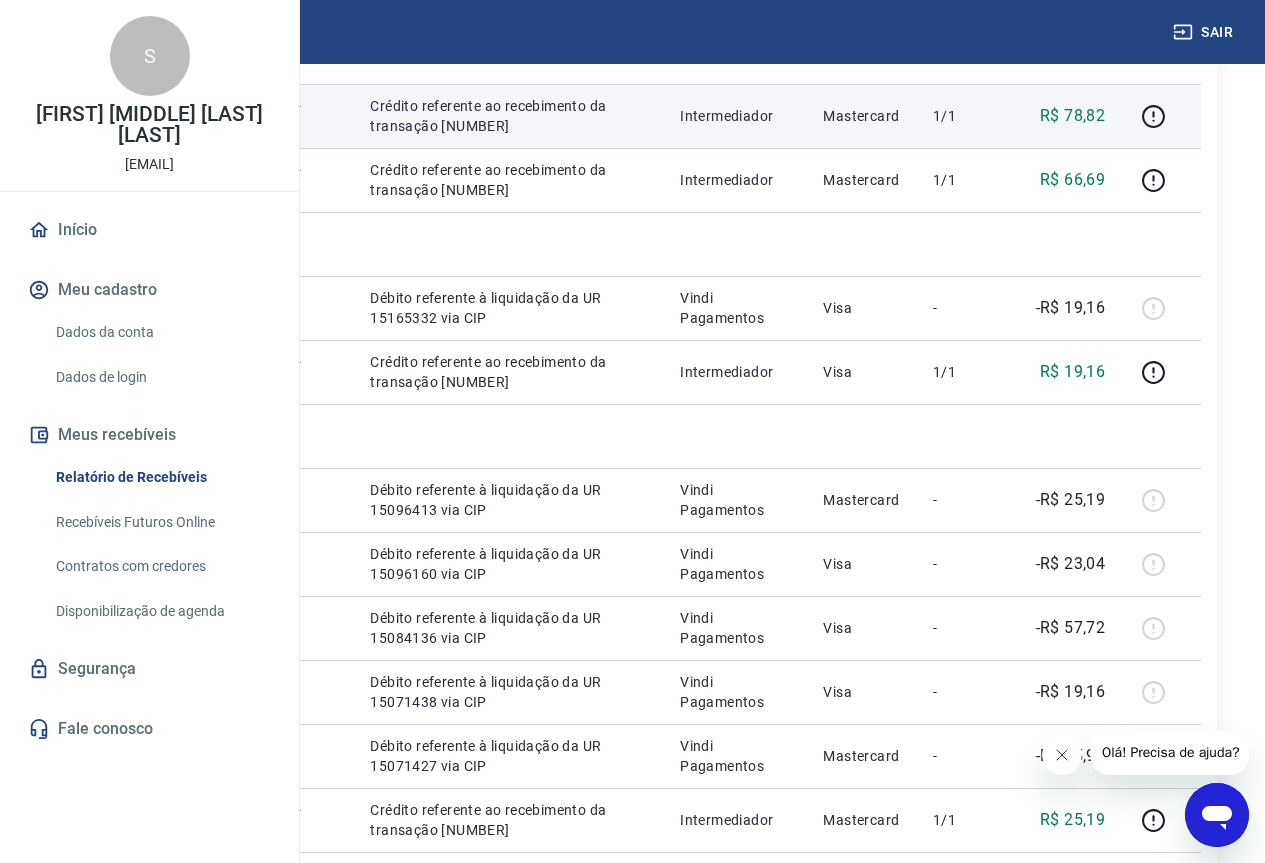 scroll, scrollTop: 500, scrollLeft: 0, axis: vertical 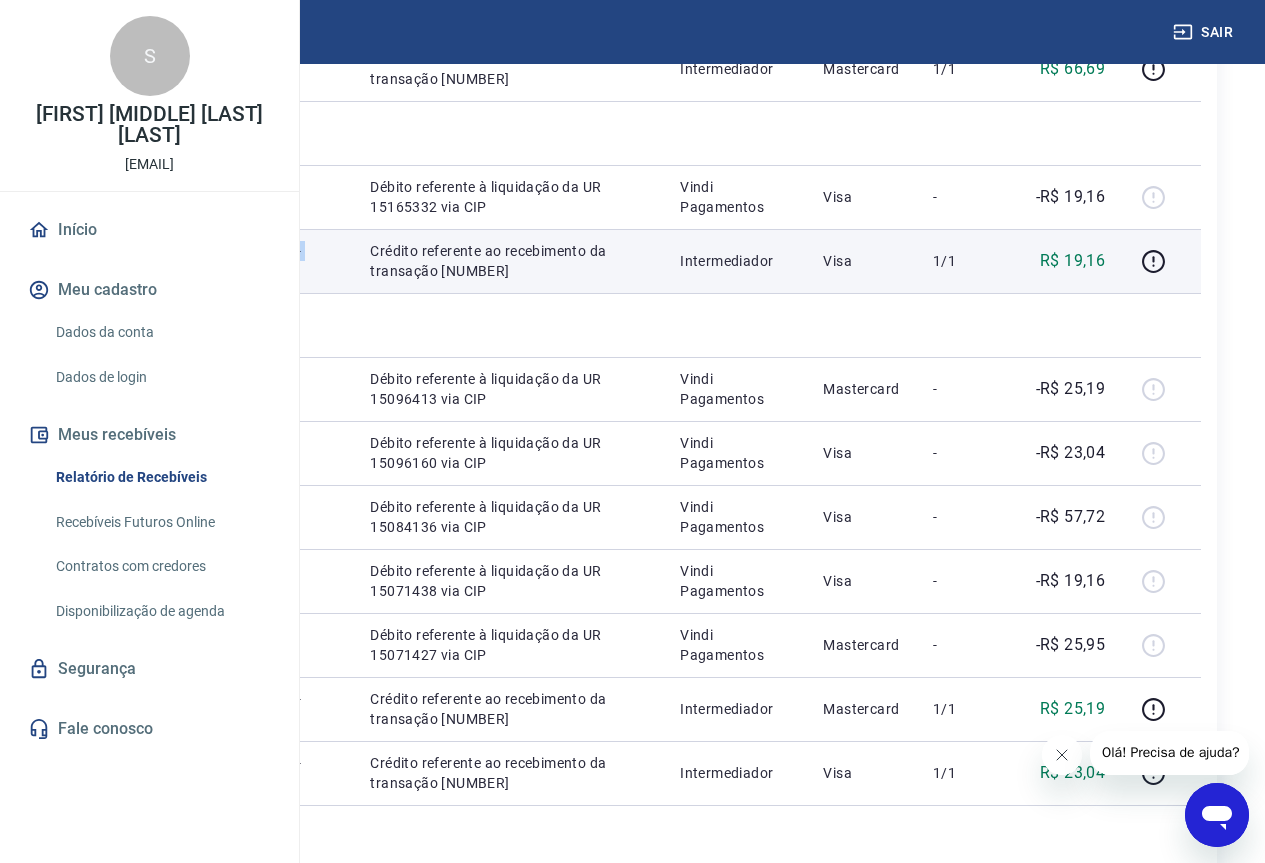 drag, startPoint x: 561, startPoint y: 484, endPoint x: 497, endPoint y: 428, distance: 85.04117 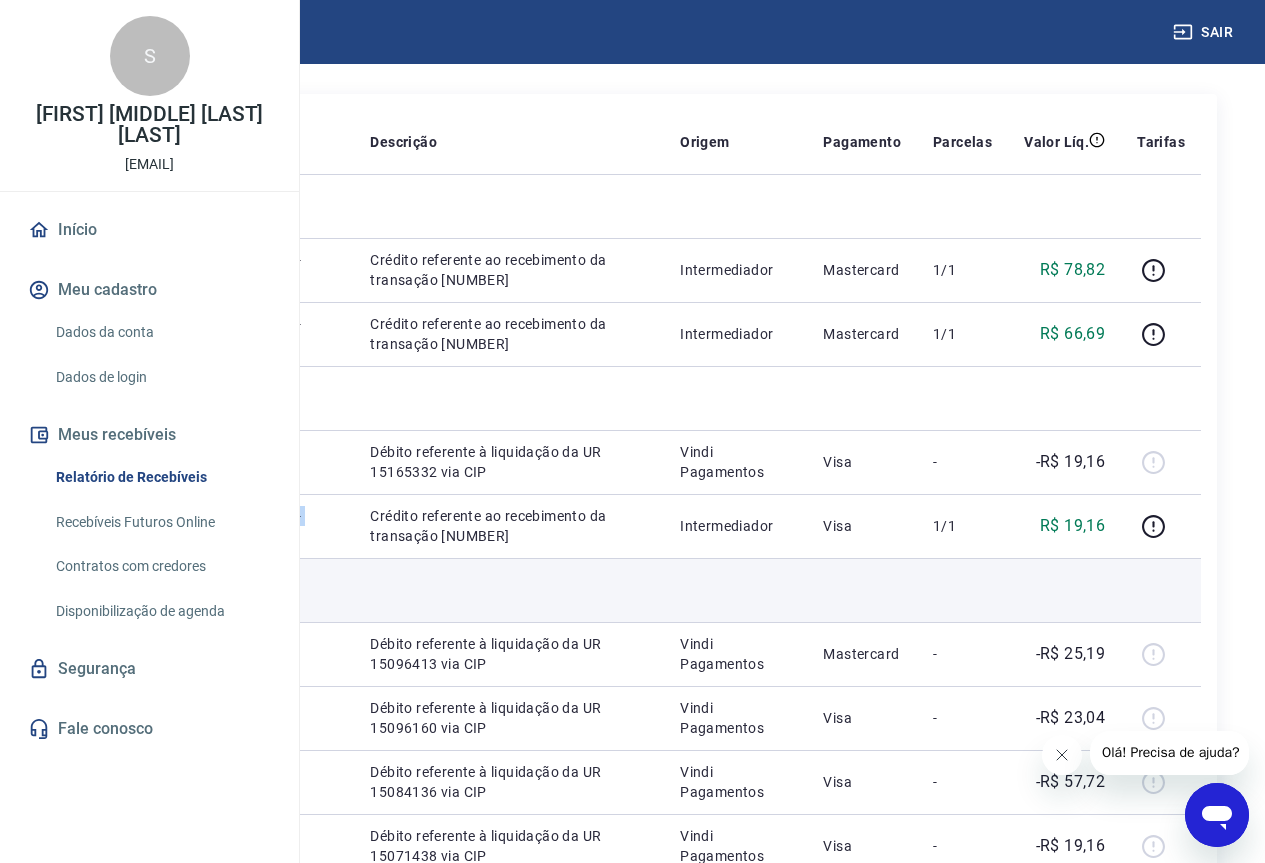 scroll, scrollTop: 200, scrollLeft: 0, axis: vertical 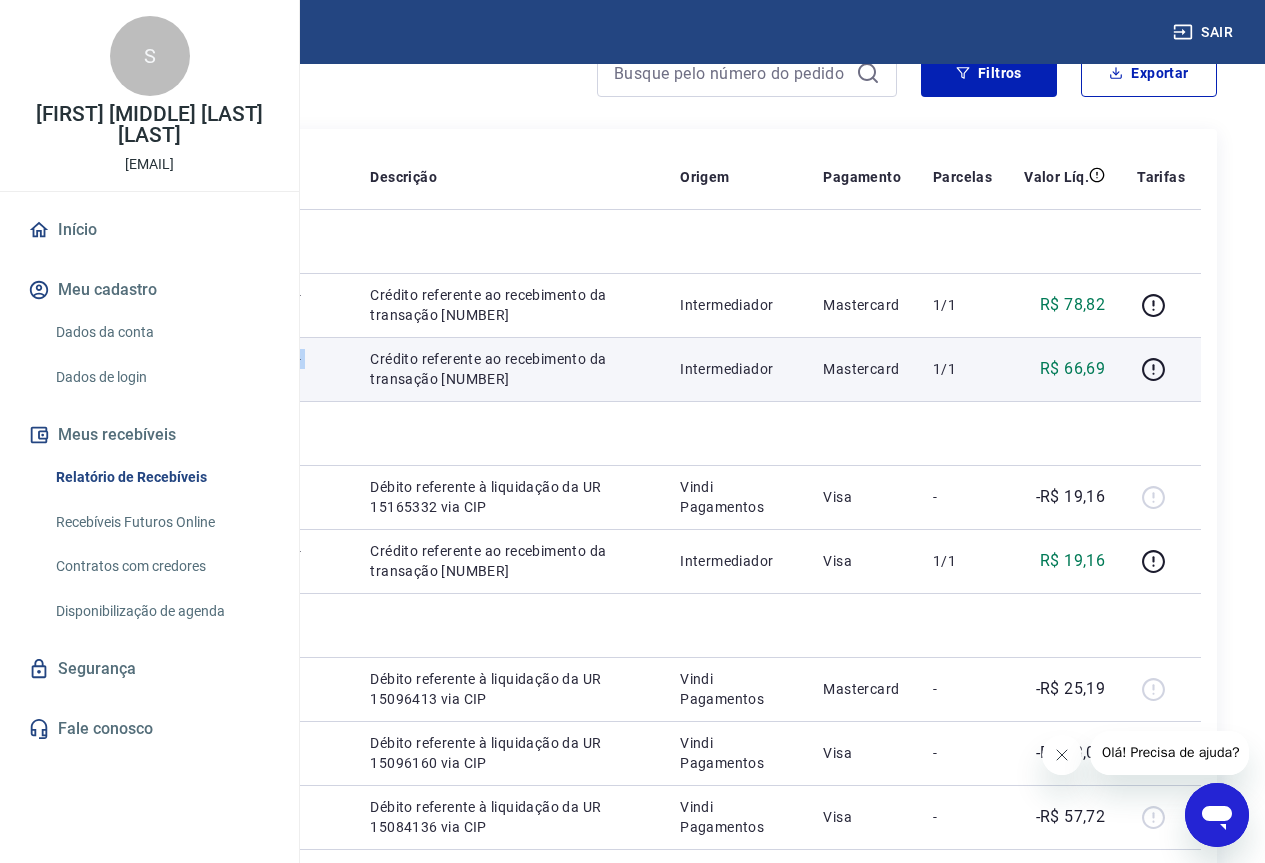 drag, startPoint x: 566, startPoint y: 474, endPoint x: 486, endPoint y: 421, distance: 95.96353 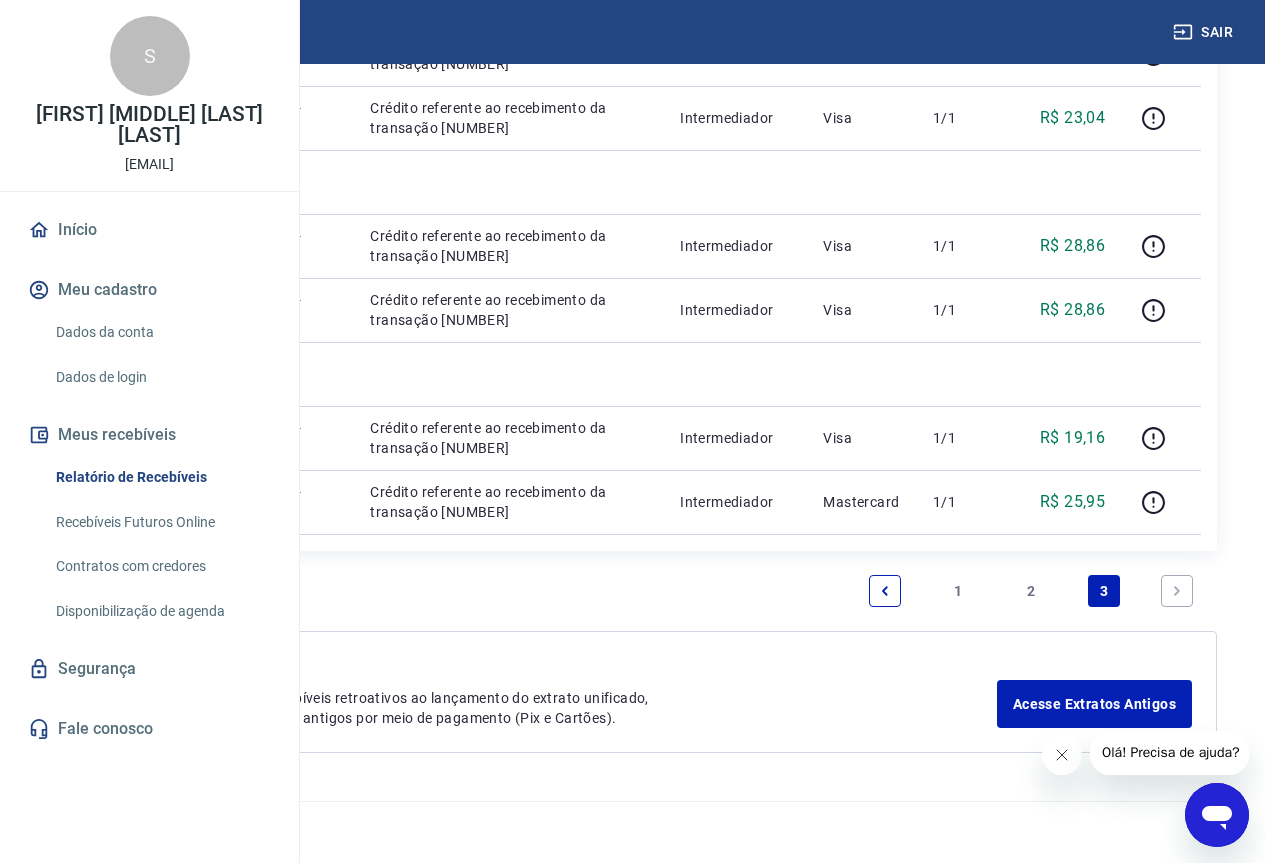 scroll, scrollTop: 2000, scrollLeft: 0, axis: vertical 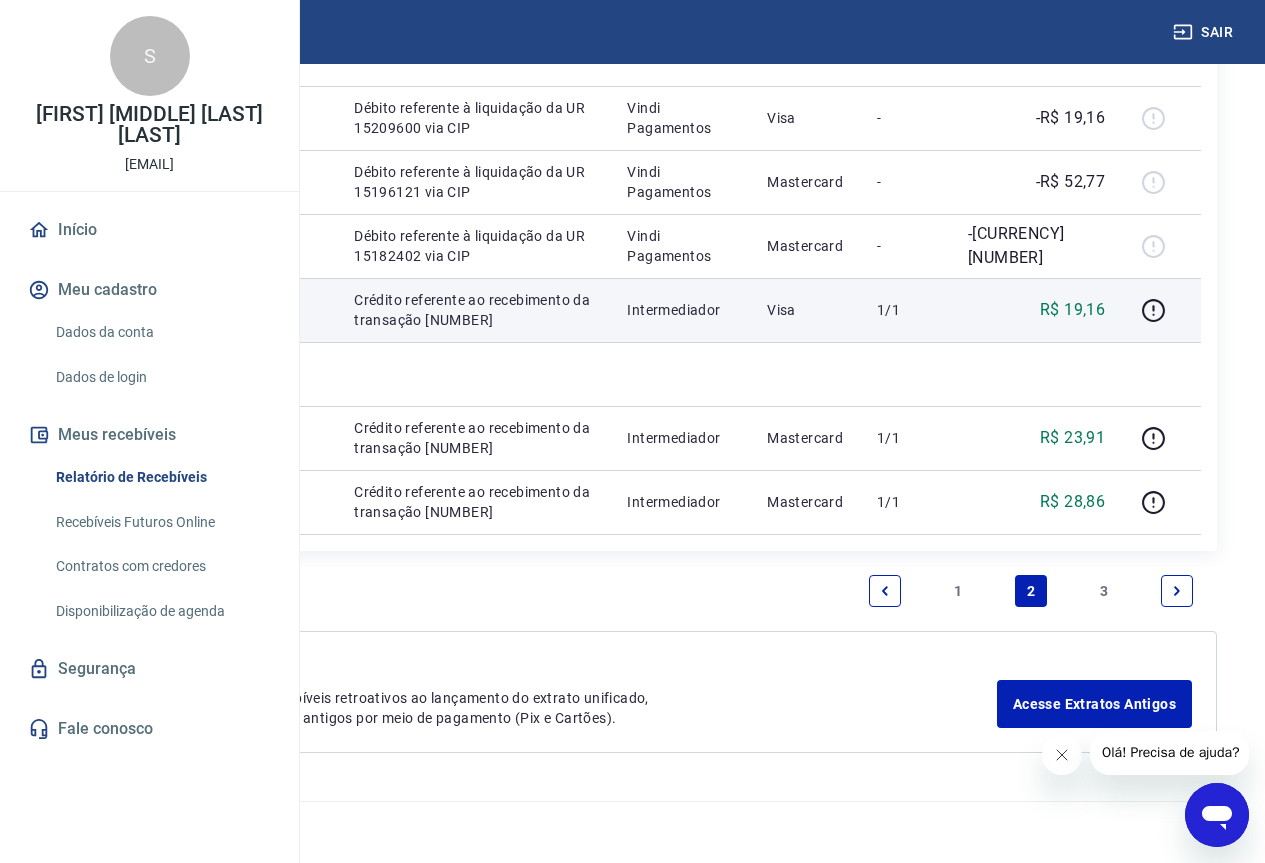 drag, startPoint x: 558, startPoint y: 692, endPoint x: 491, endPoint y: 652, distance: 78.03204 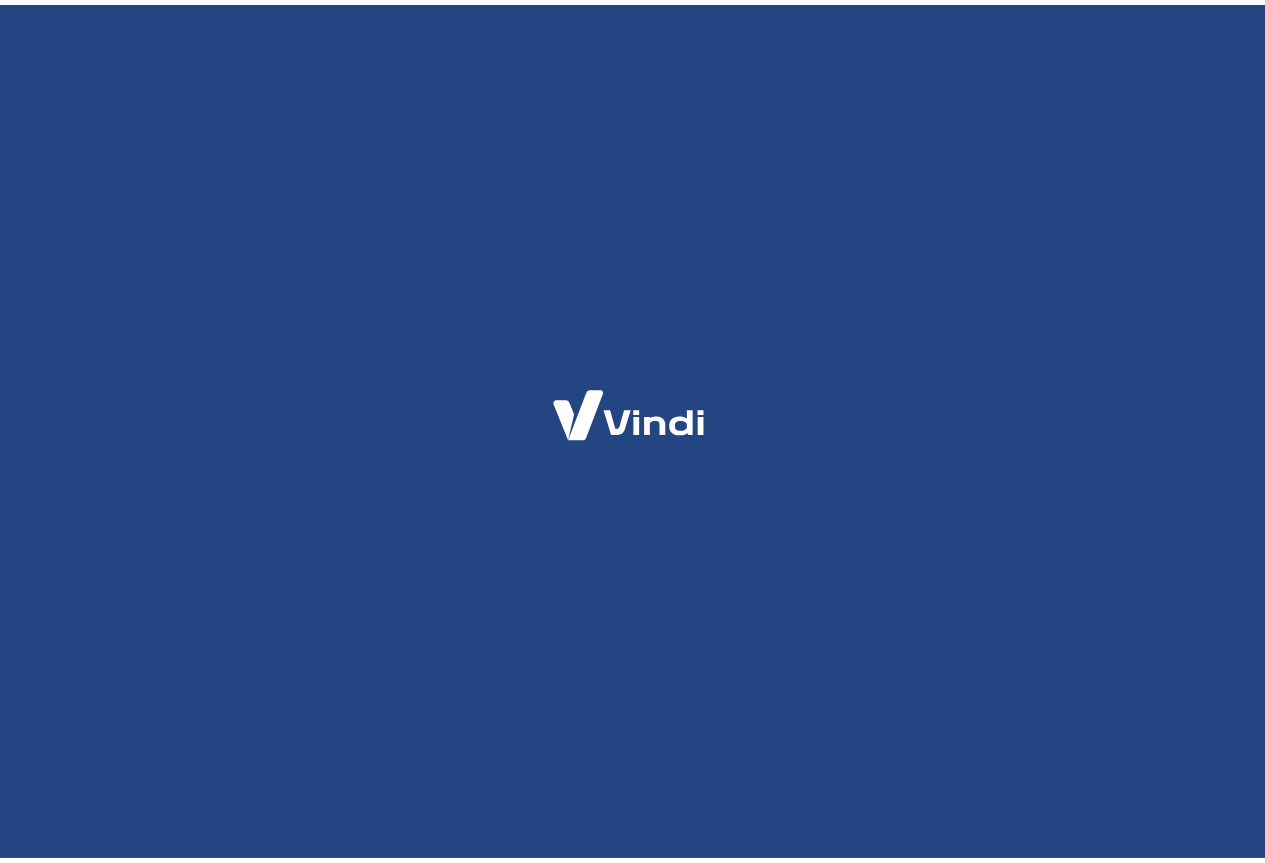 scroll, scrollTop: 0, scrollLeft: 0, axis: both 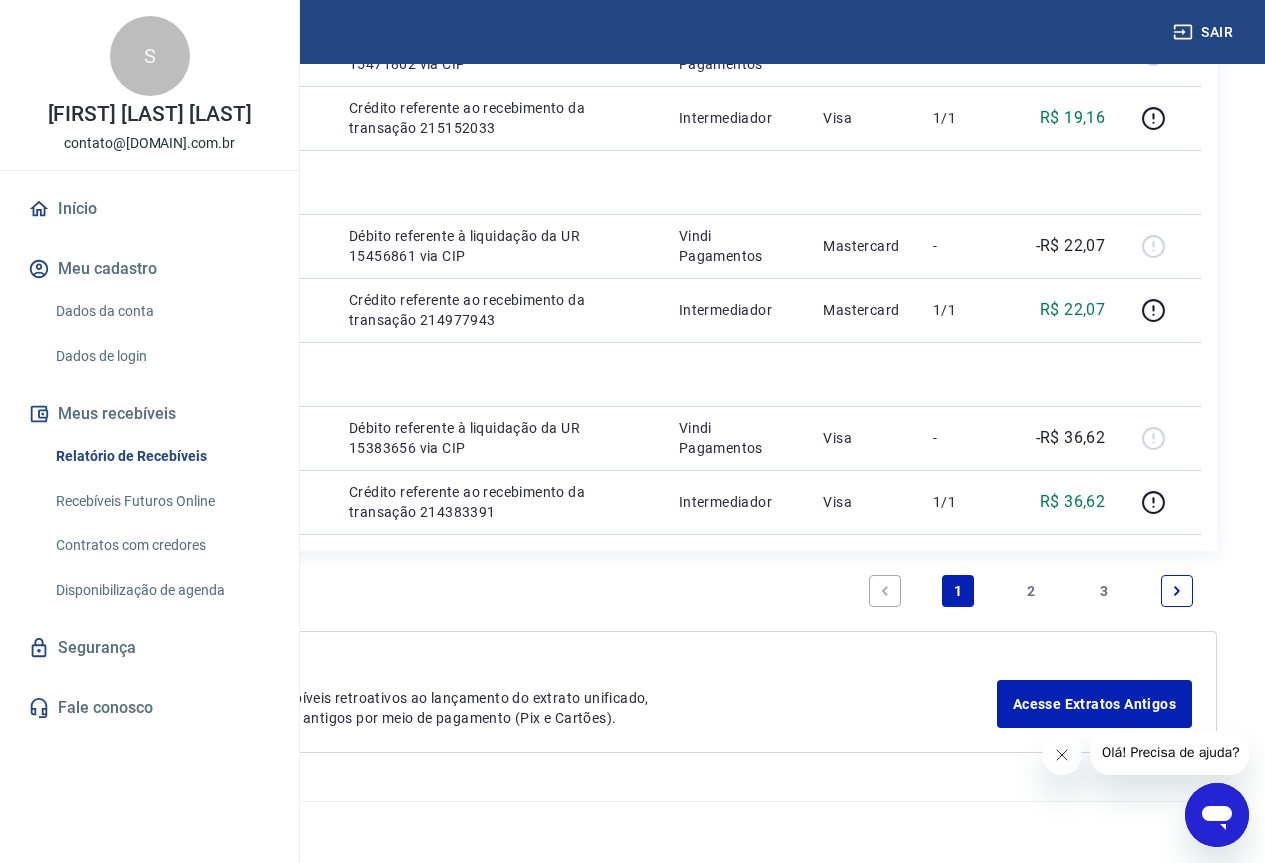click on "2" at bounding box center (1031, 591) 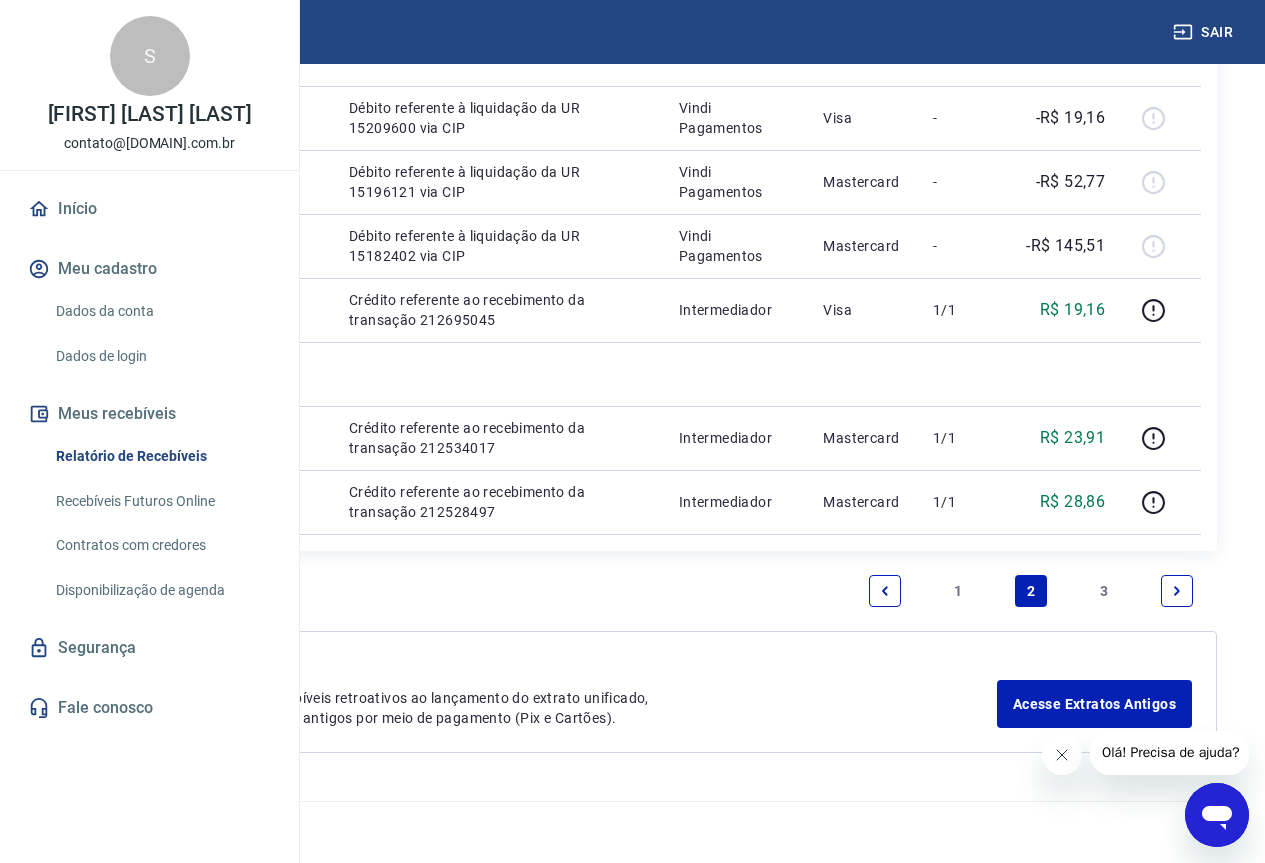 scroll, scrollTop: 2000, scrollLeft: 0, axis: vertical 